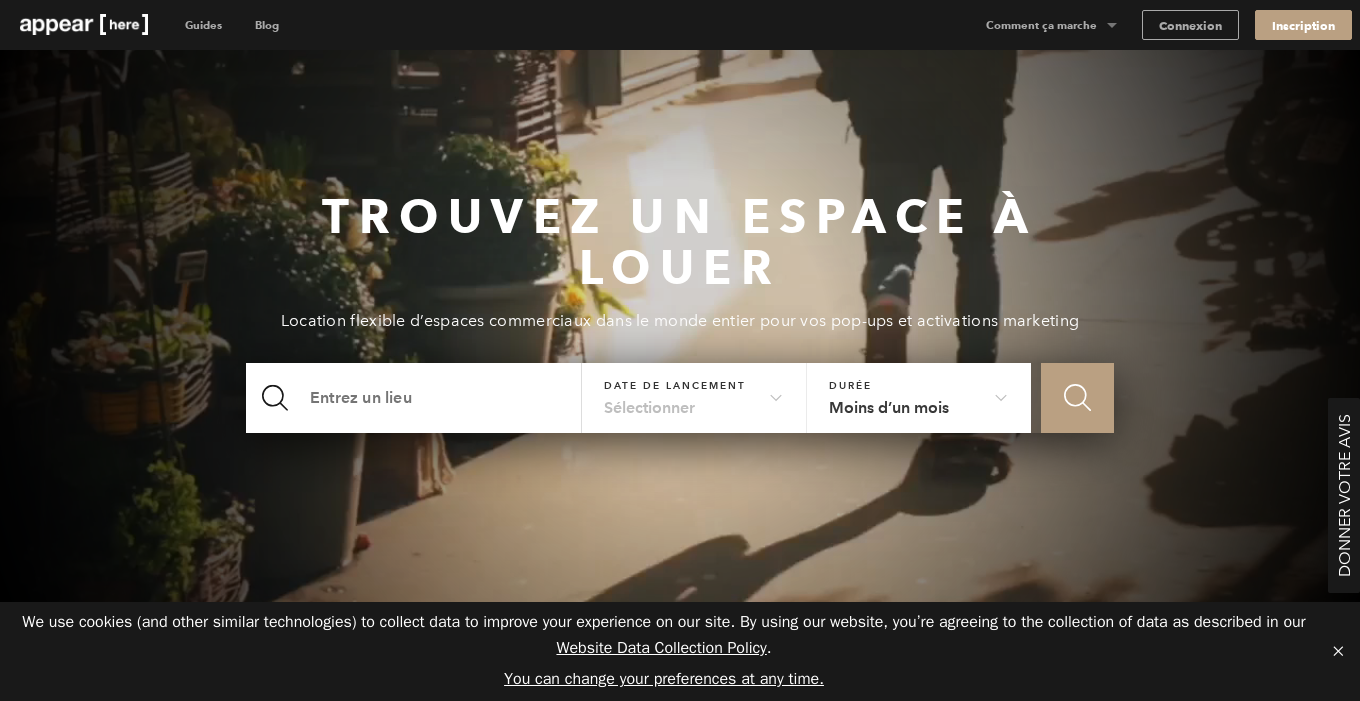 scroll, scrollTop: 0, scrollLeft: 0, axis: both 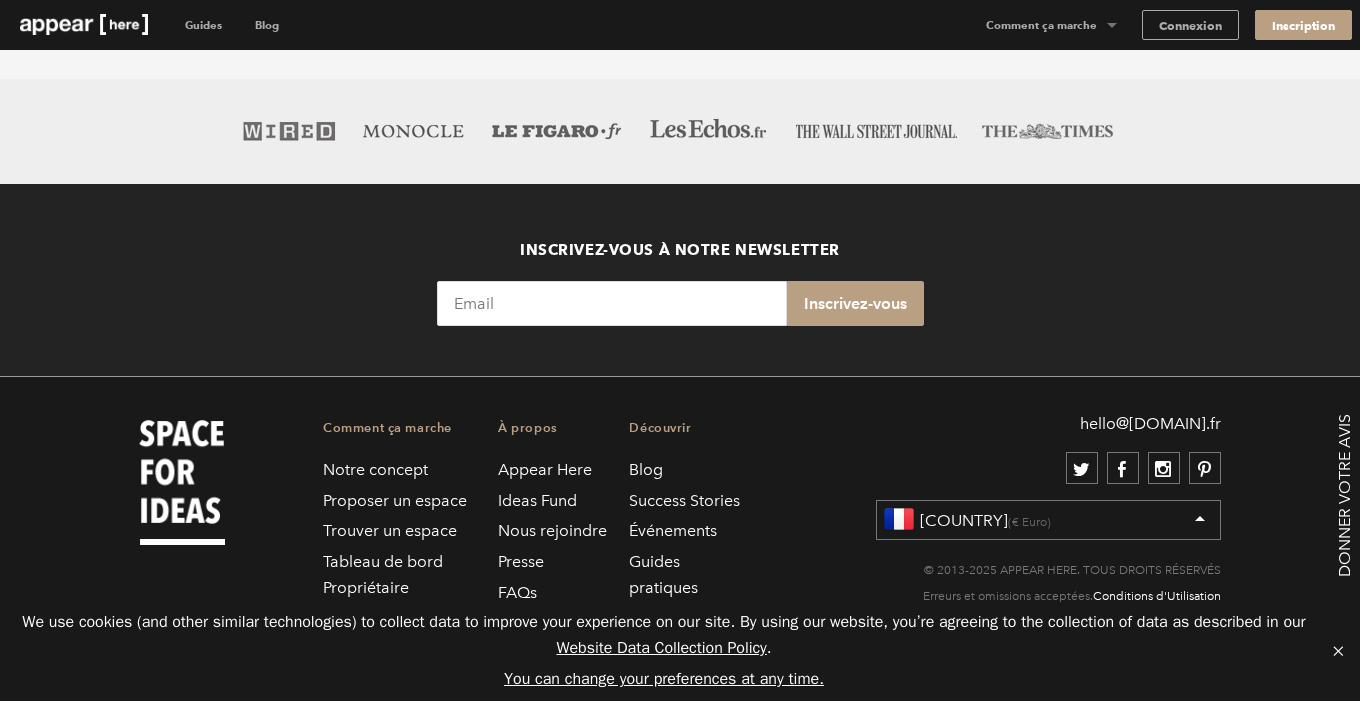 click on "Proposer un espace" at bounding box center [395, 500] 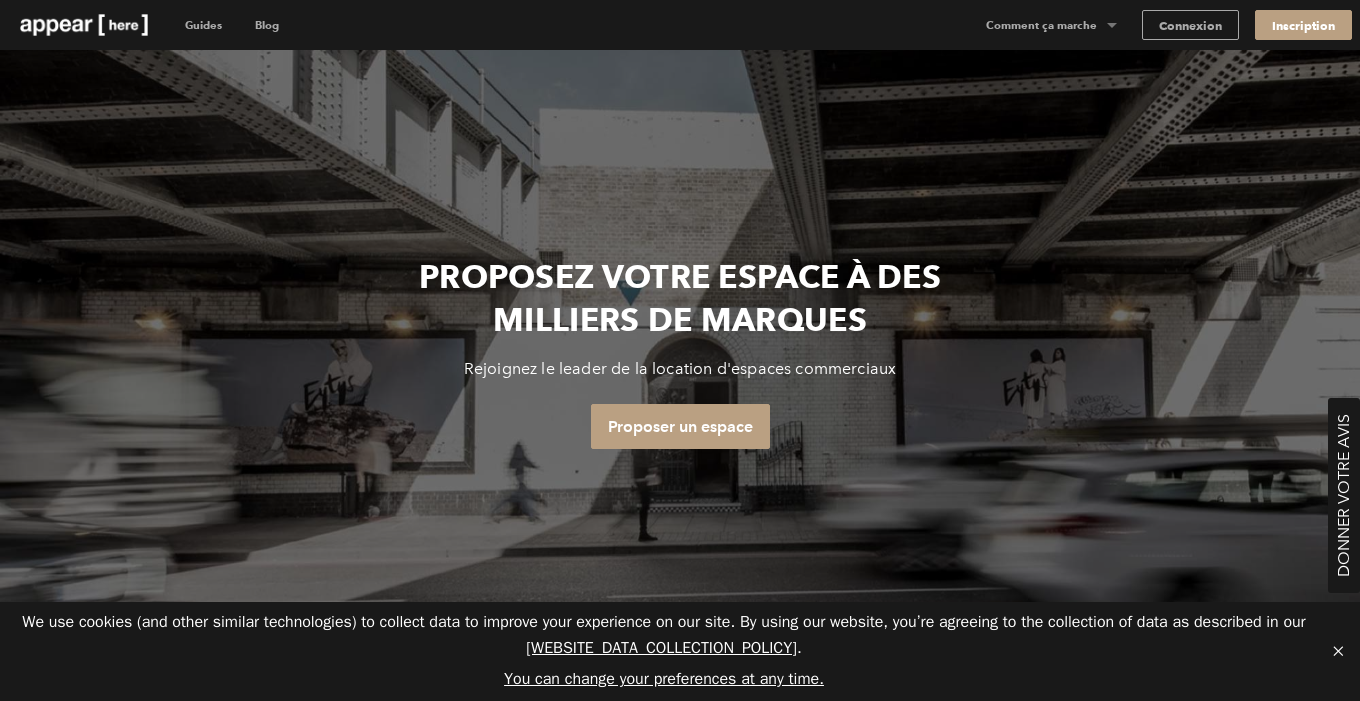 scroll, scrollTop: 0, scrollLeft: 0, axis: both 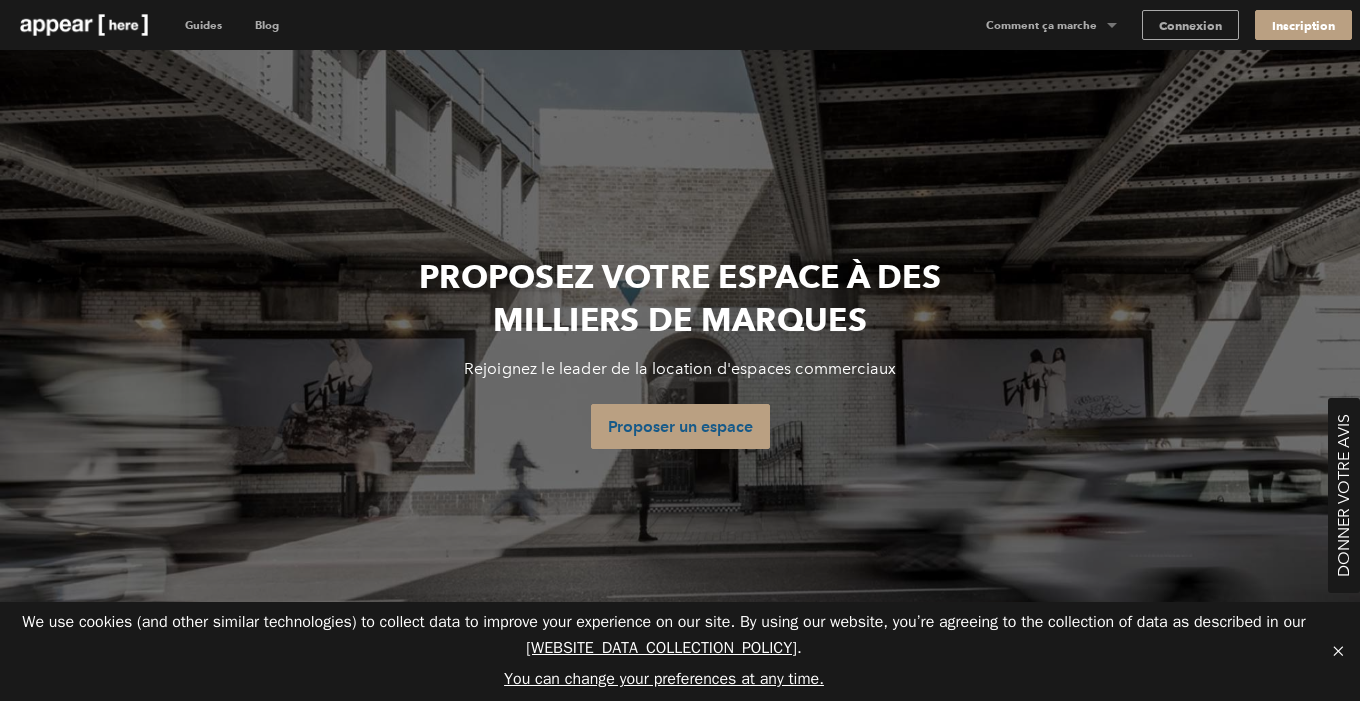 click on "Proposer un espace" at bounding box center [680, 426] 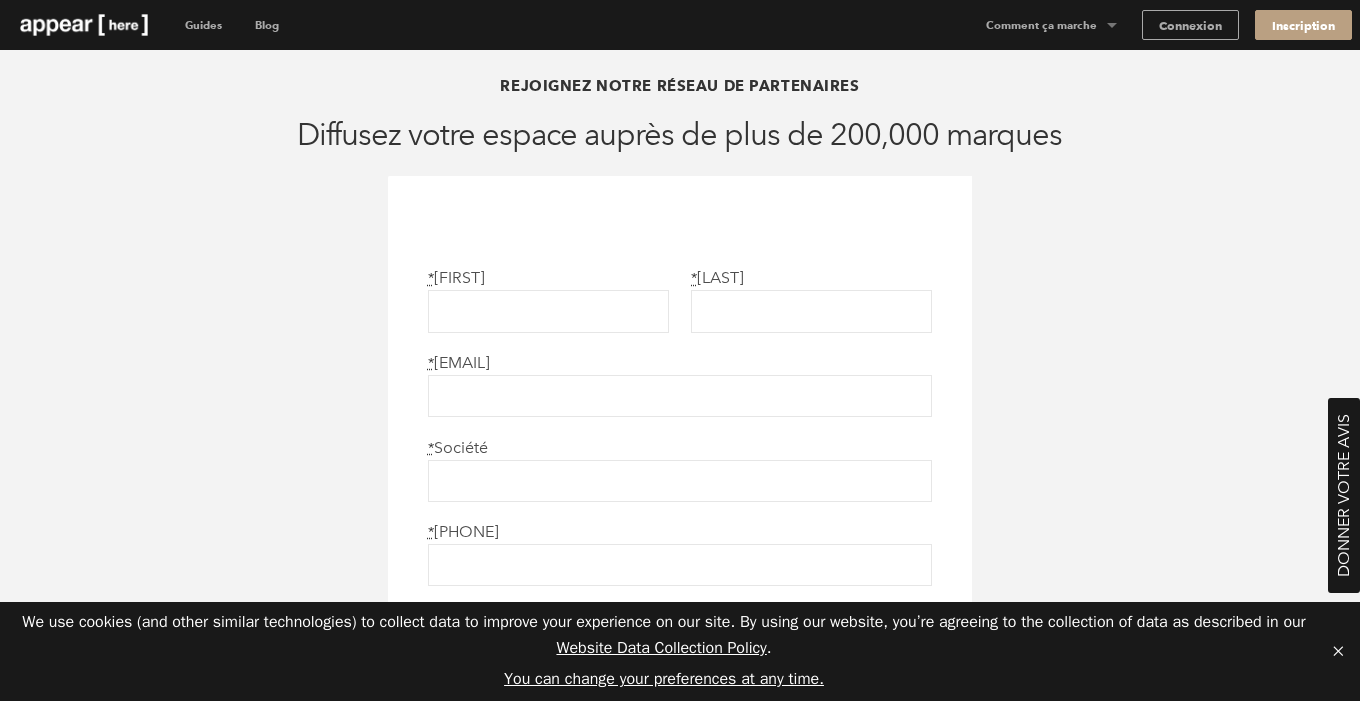 scroll, scrollTop: 0, scrollLeft: 0, axis: both 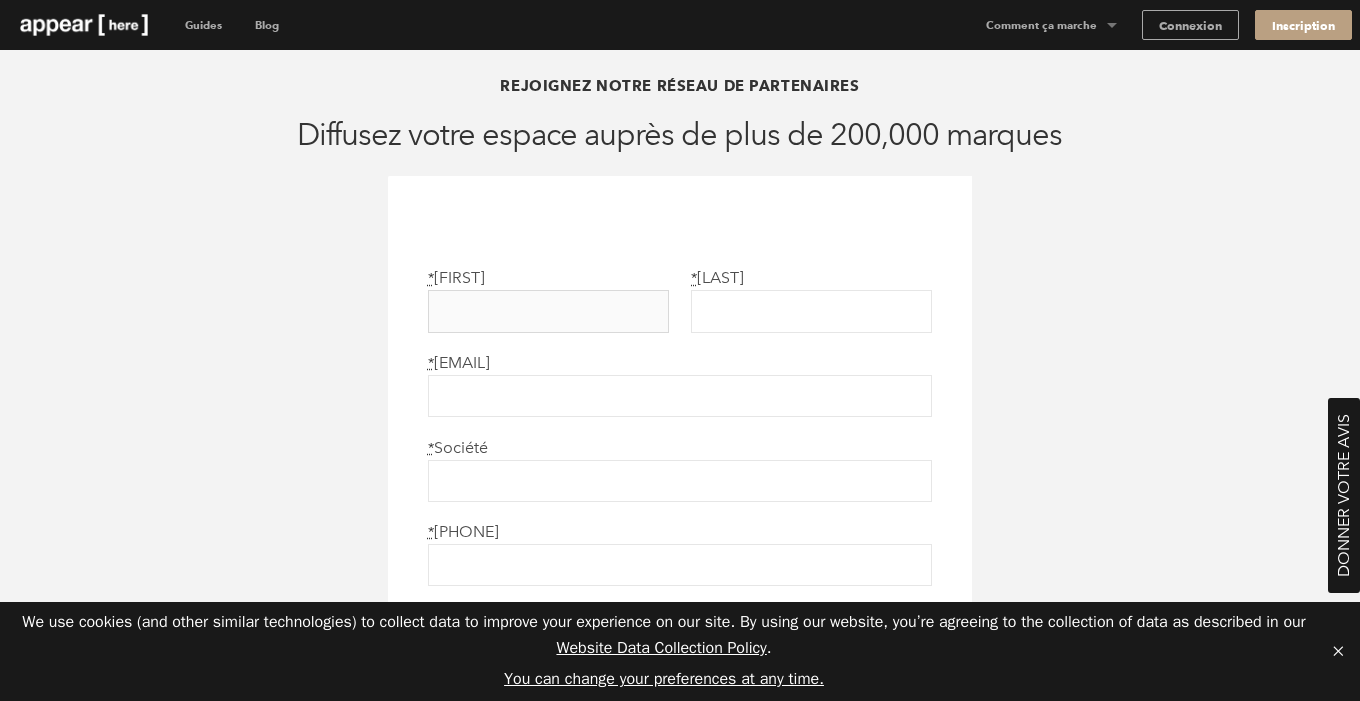 click on "*  Prénom" at bounding box center [548, 311] 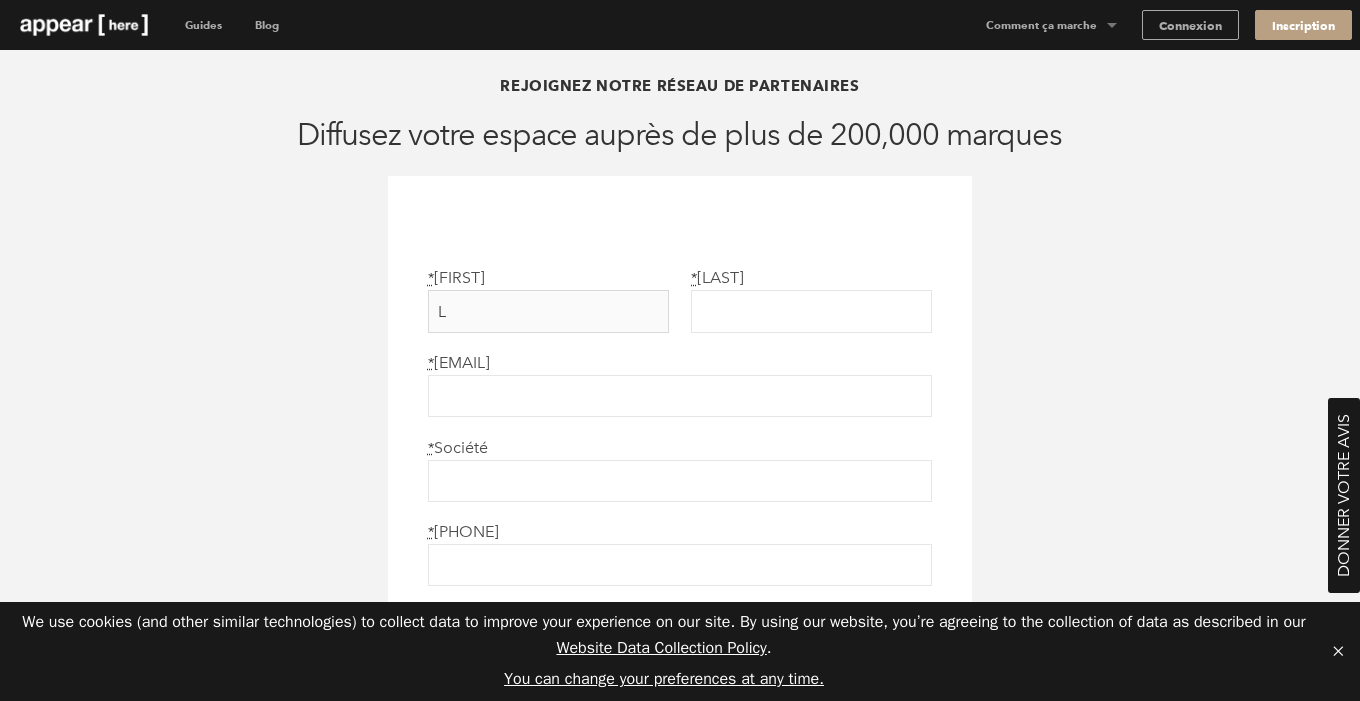 type on "Lea" 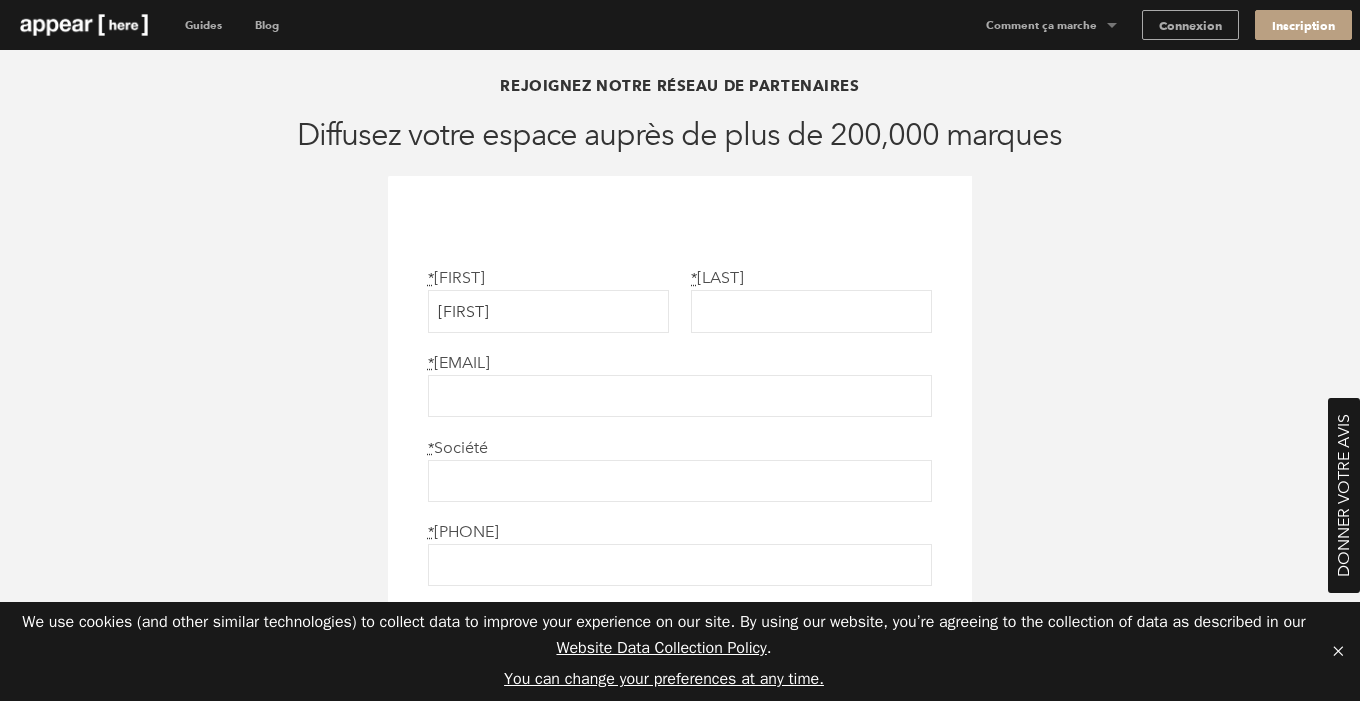 type on "Vincent" 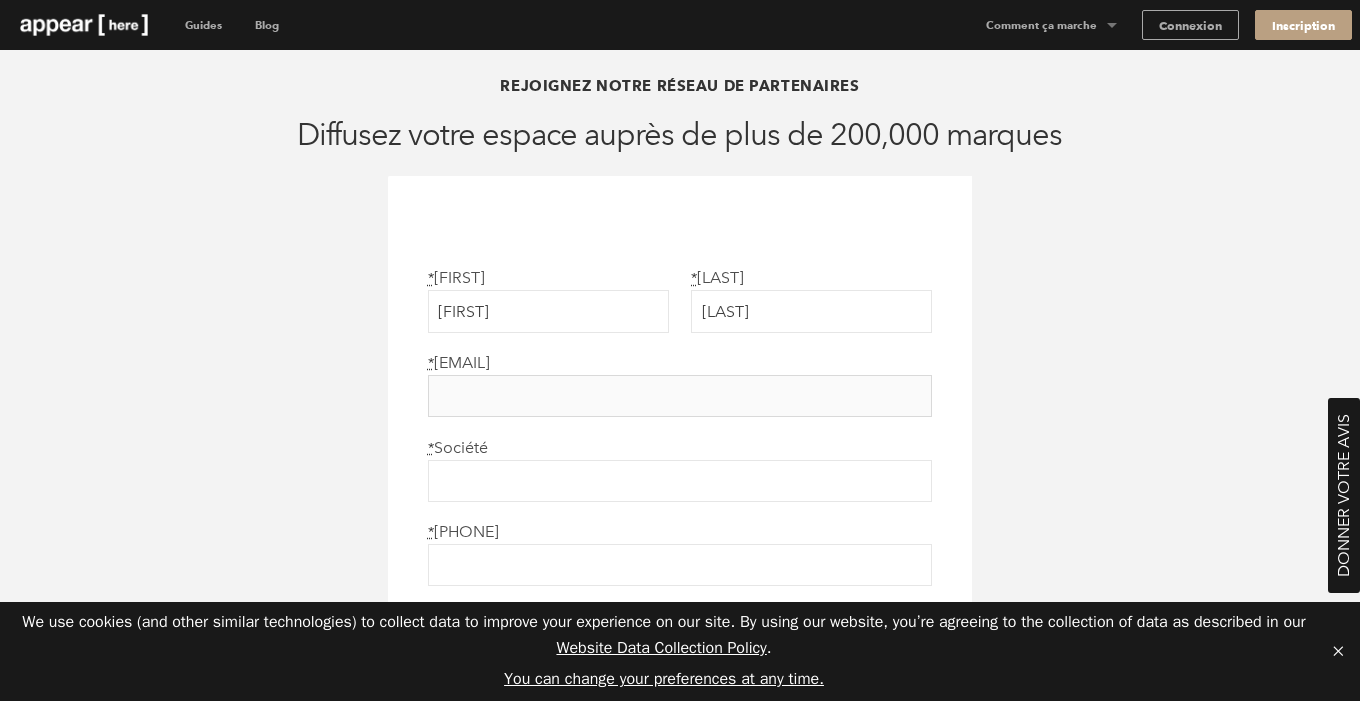 type on "vincent.inbox1@gmail.com" 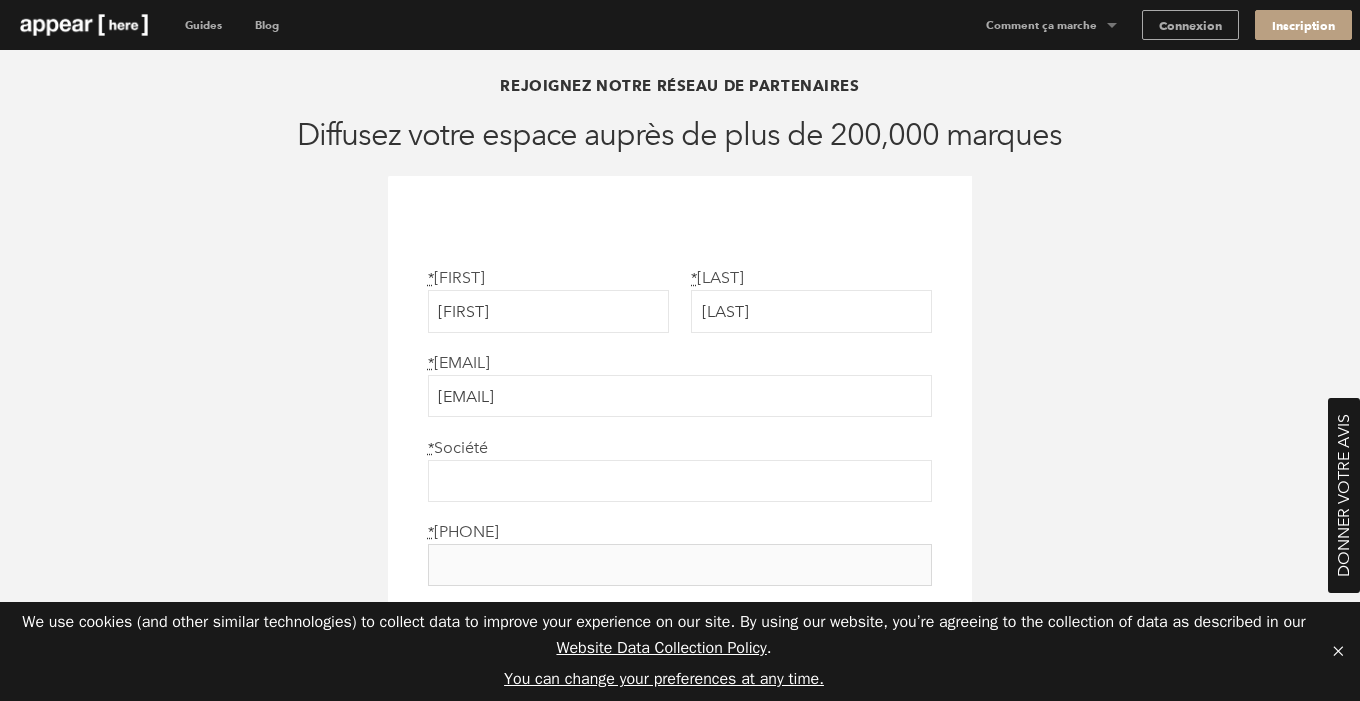 type on "0752083011" 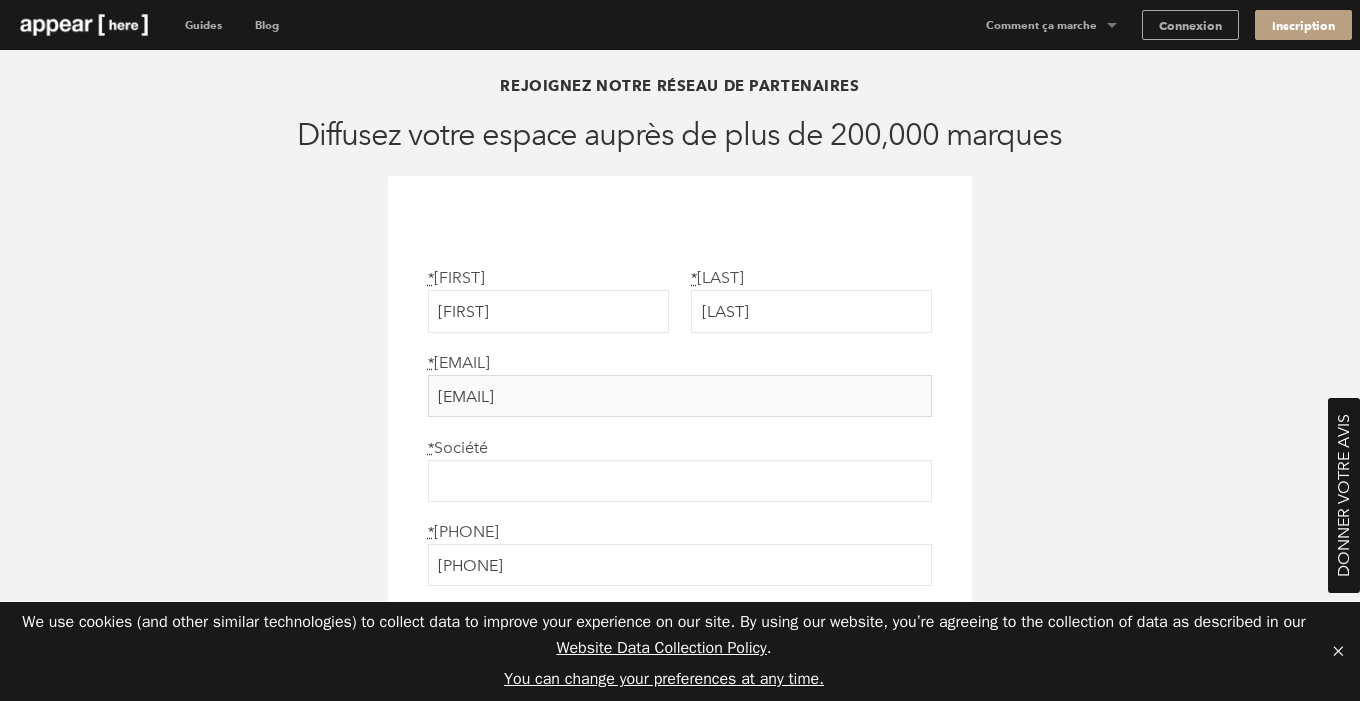 drag, startPoint x: 543, startPoint y: 393, endPoint x: 325, endPoint y: 391, distance: 218.00917 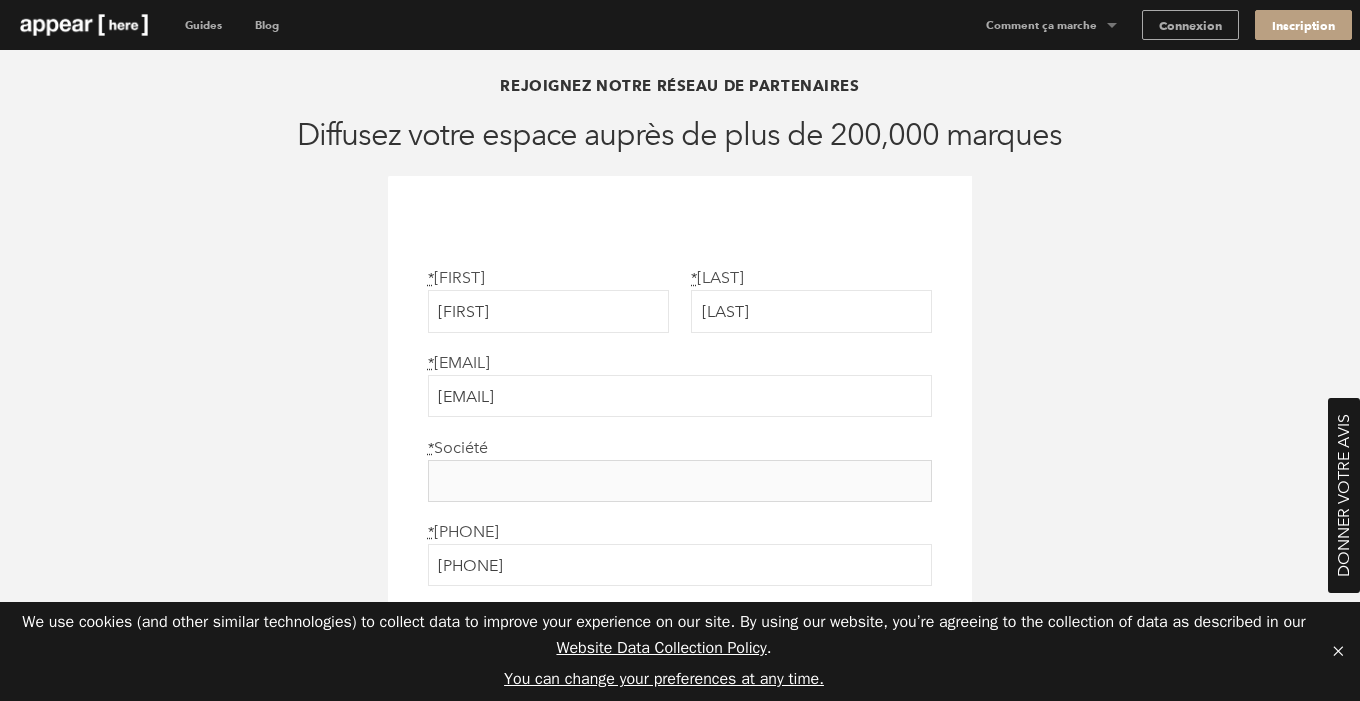 click on "*  Société" at bounding box center (680, 481) 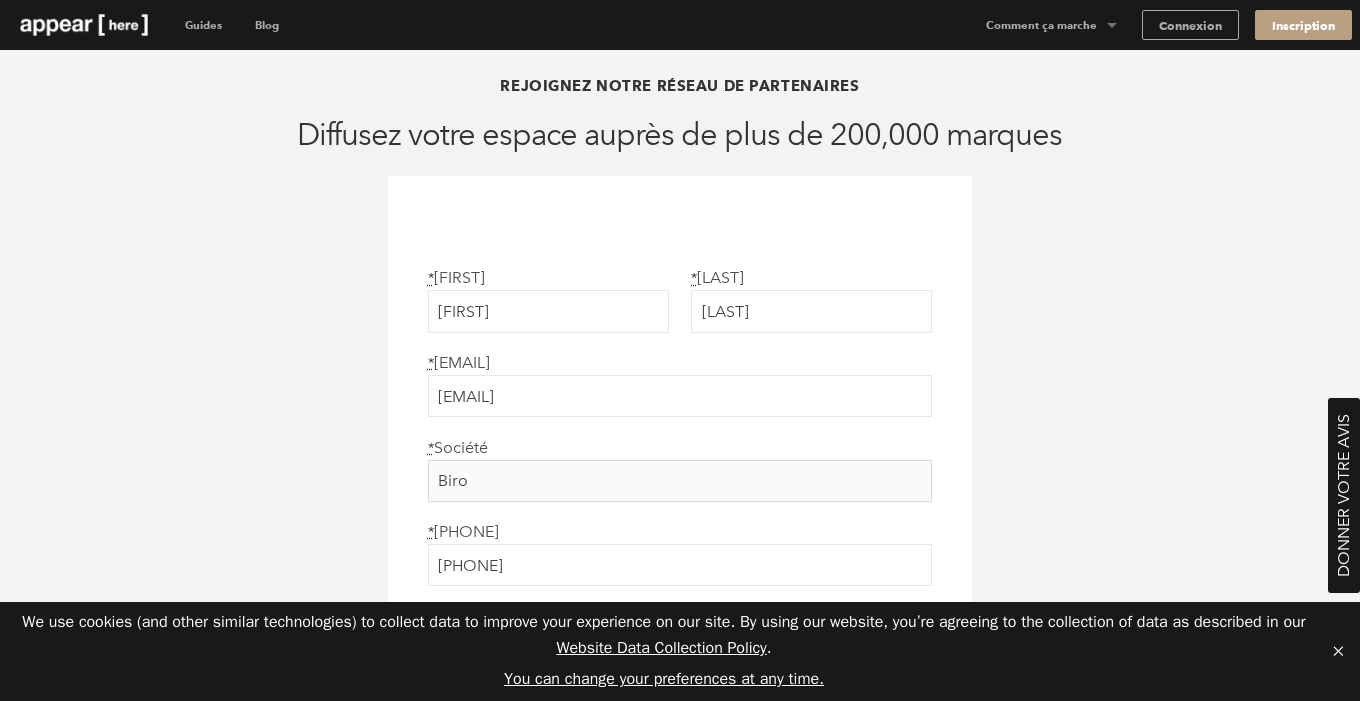 scroll, scrollTop: 71, scrollLeft: 0, axis: vertical 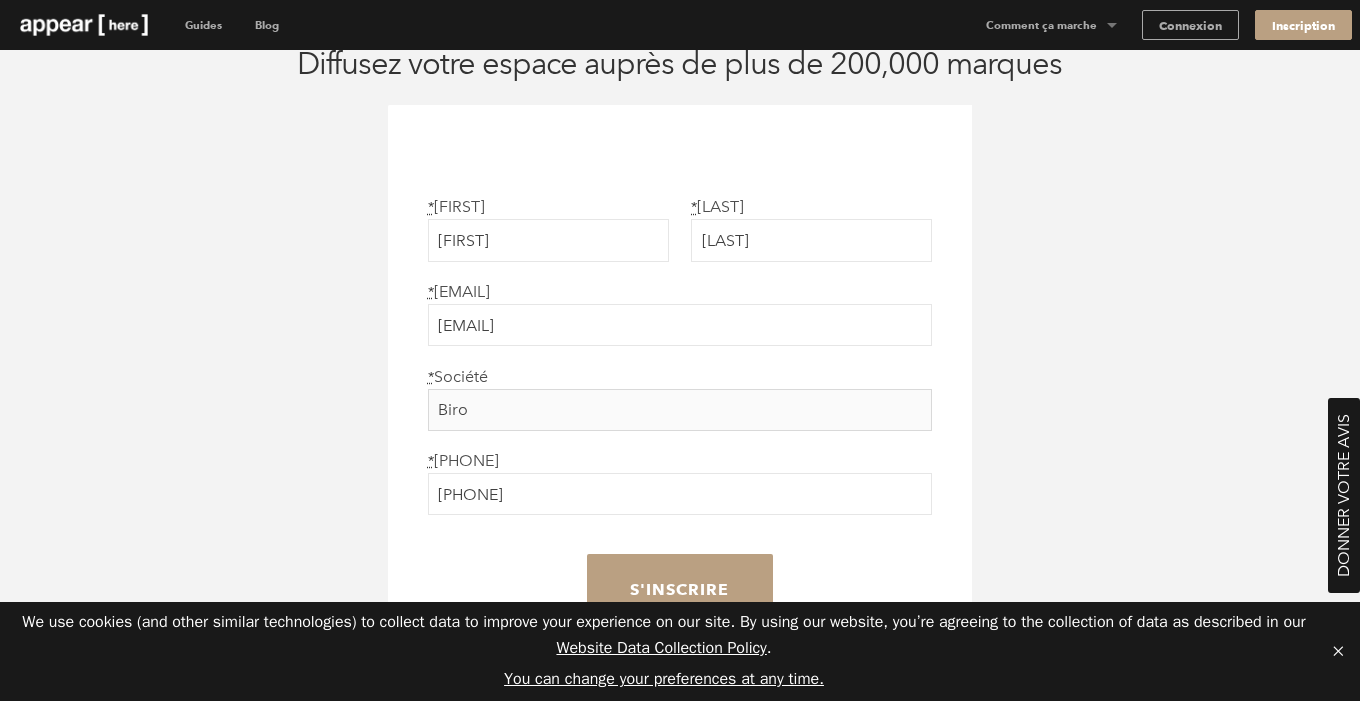 type on "Biro" 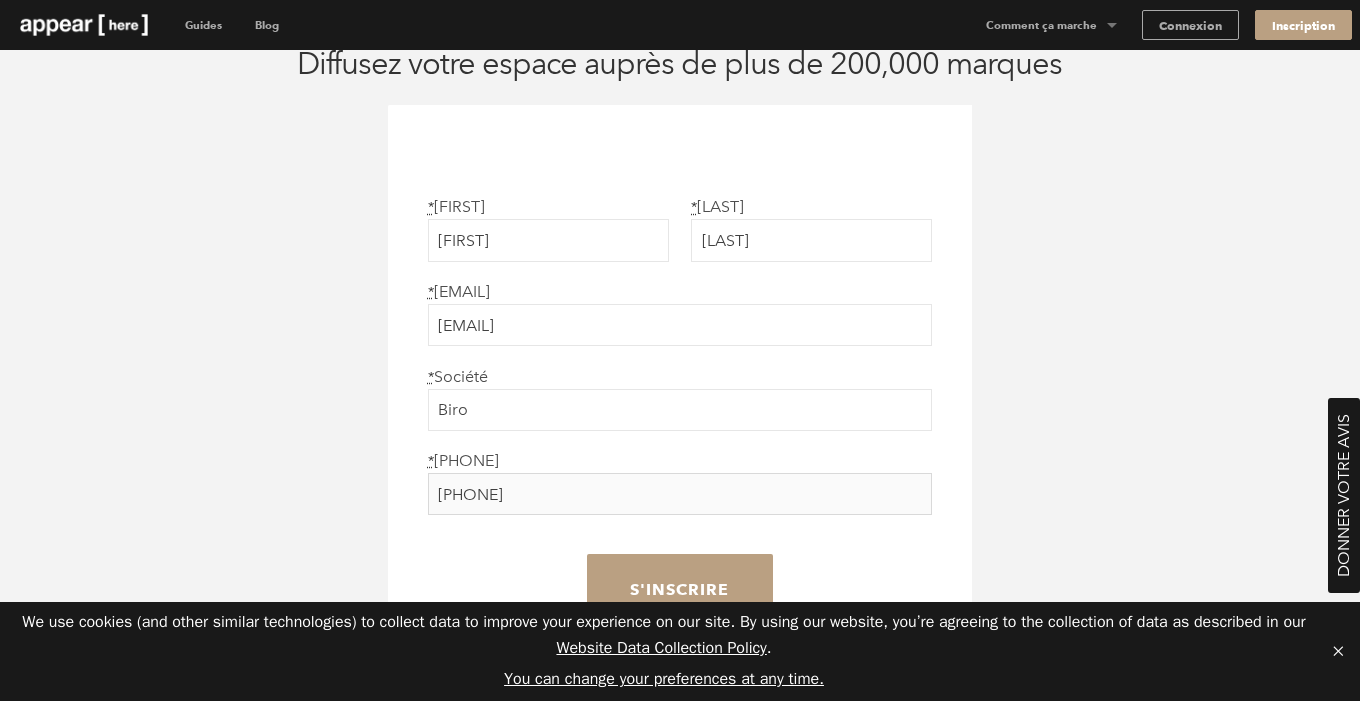 click on "0752083011" at bounding box center [680, 494] 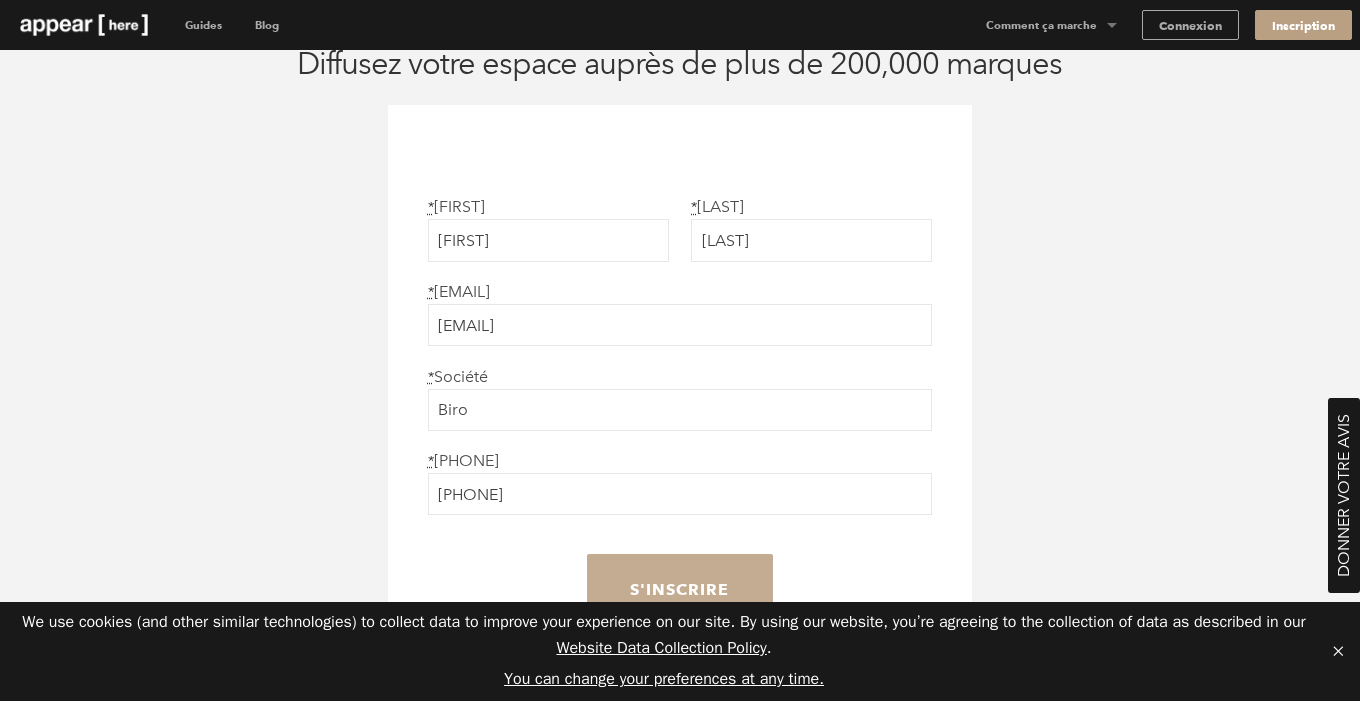 click on "S'inscrire" at bounding box center (679, 591) 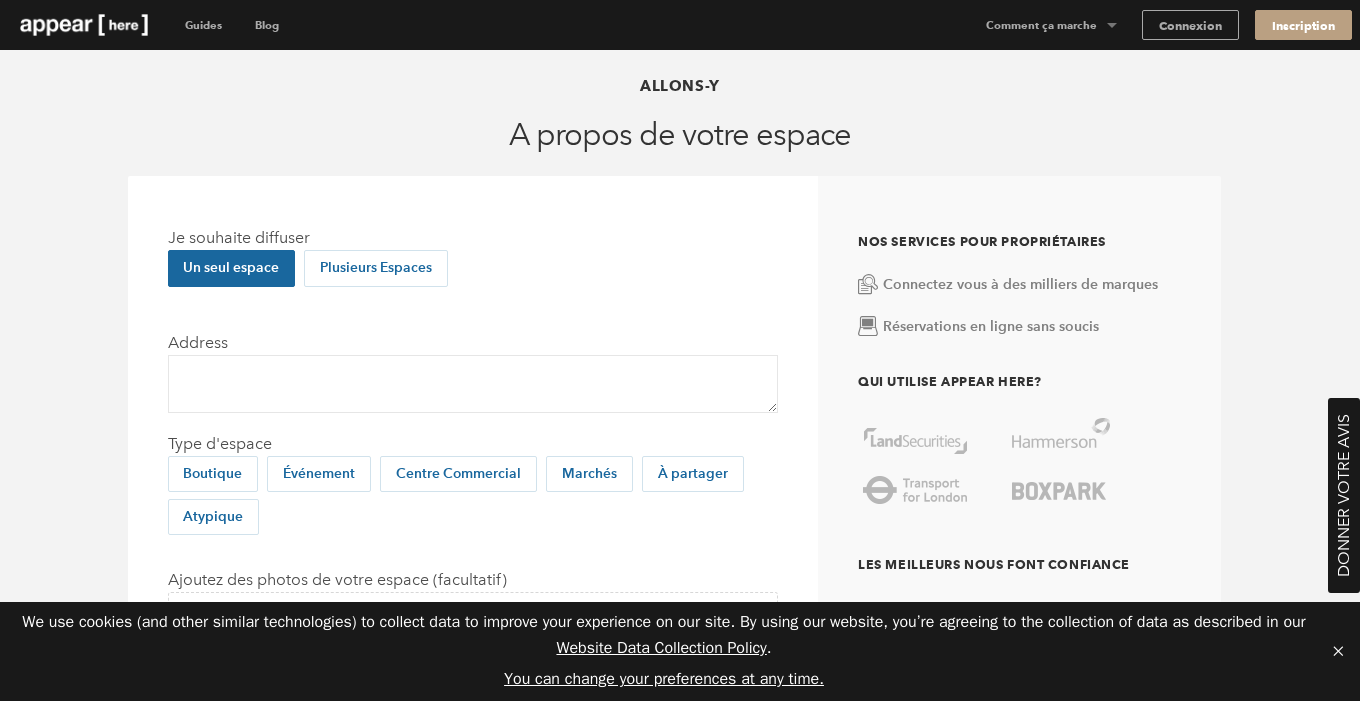 scroll, scrollTop: 0, scrollLeft: 0, axis: both 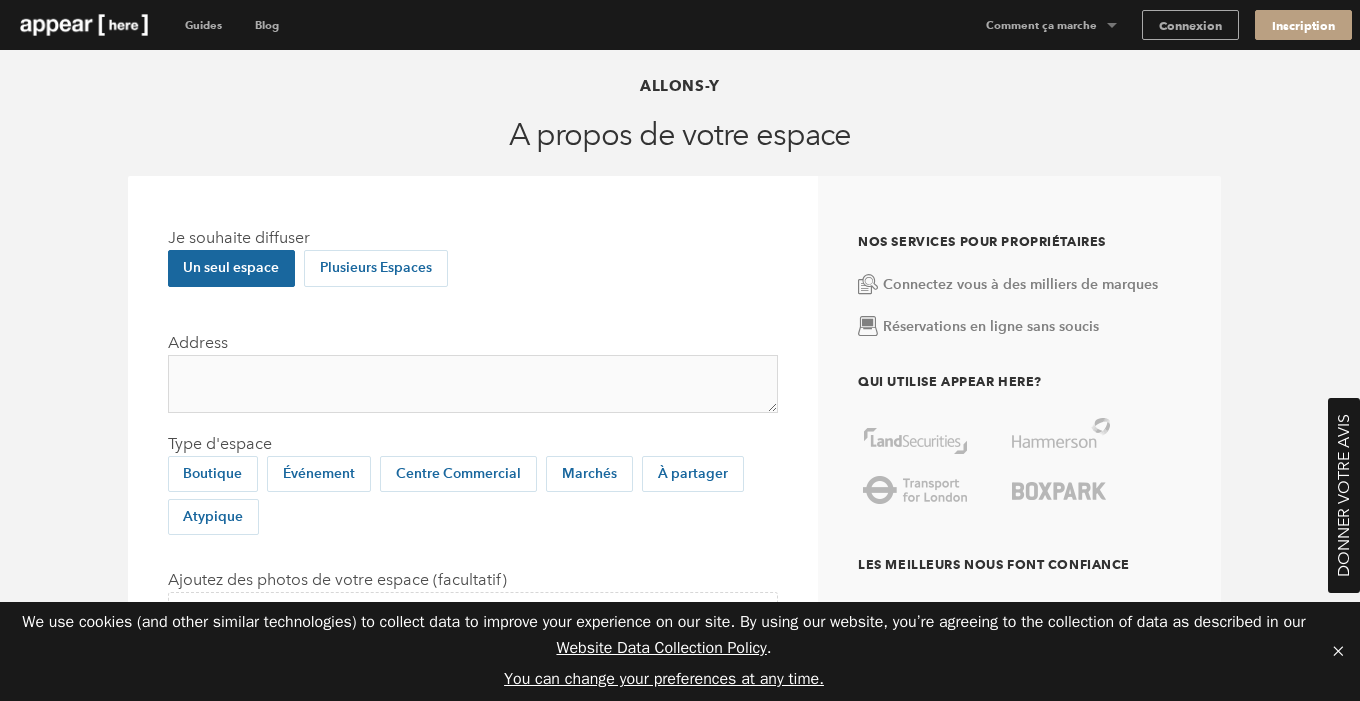 click on "Address" at bounding box center (473, 384) 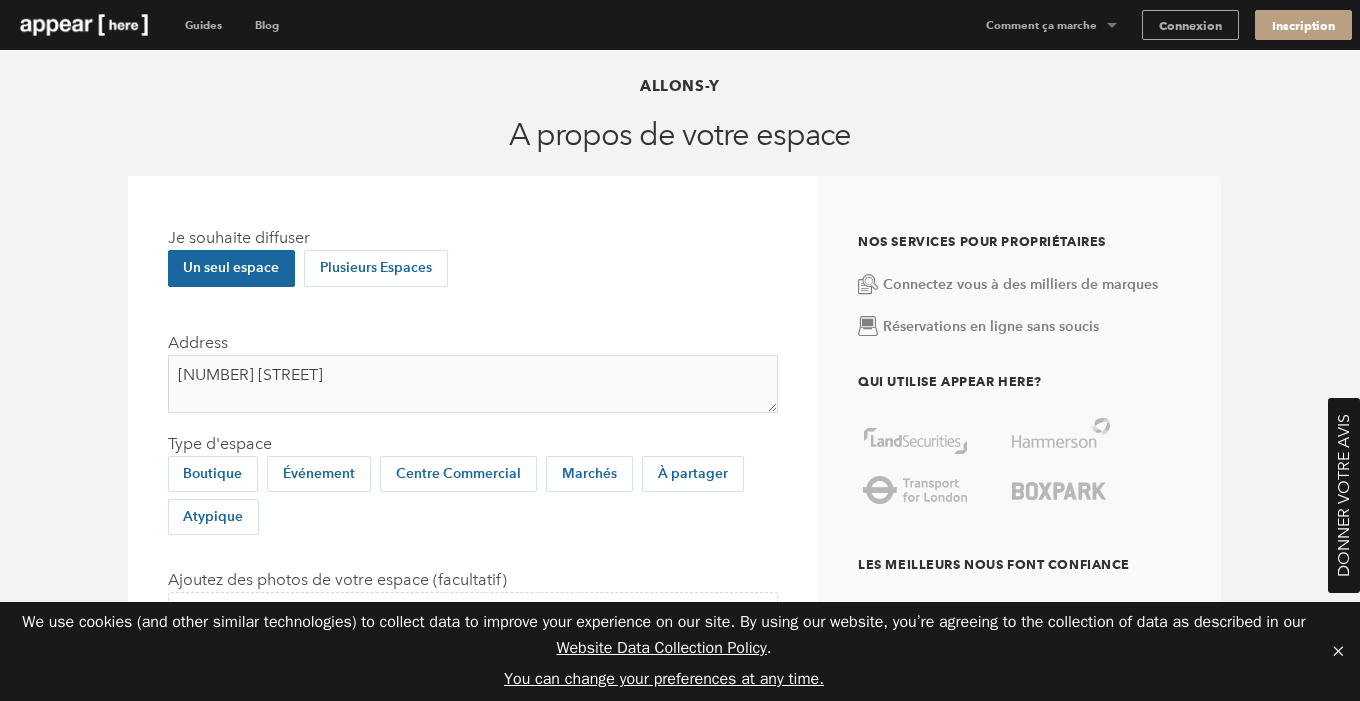 click on "[NUMBER] [STREET]" at bounding box center (473, 384) 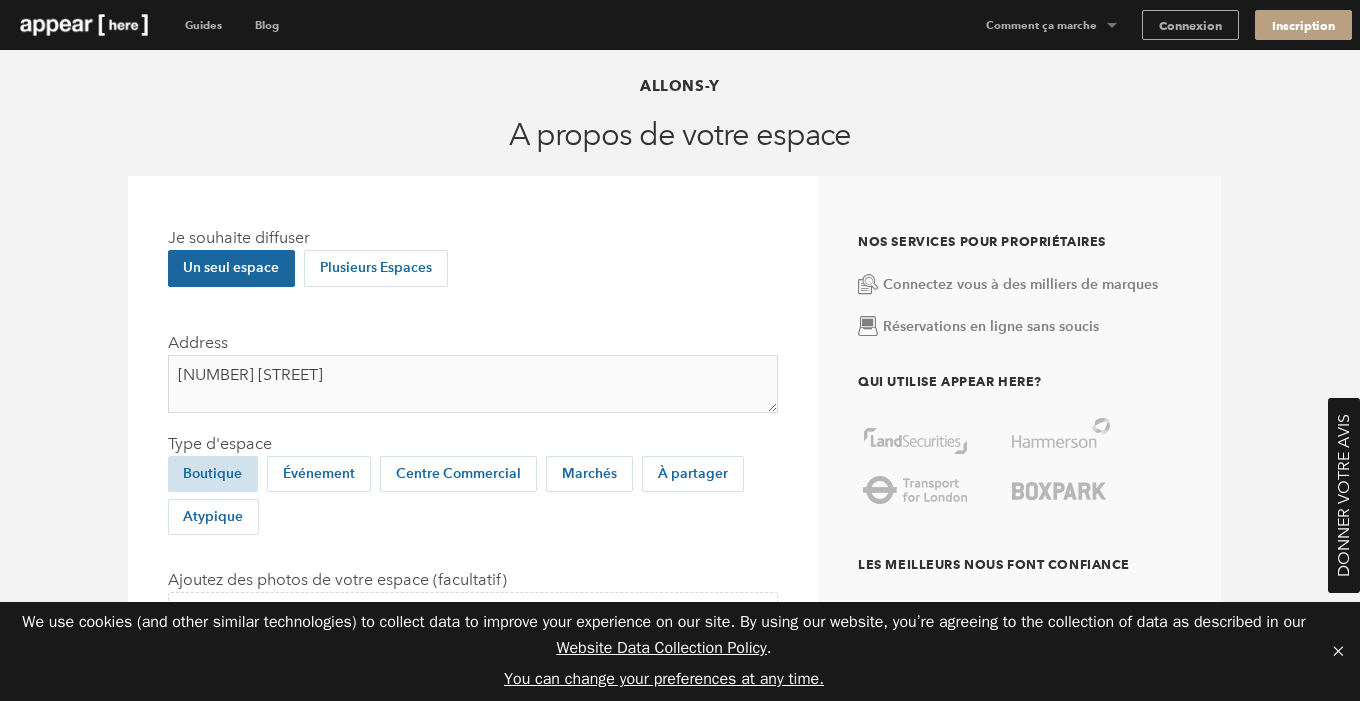 type on "[NUMBER] [STREET]" 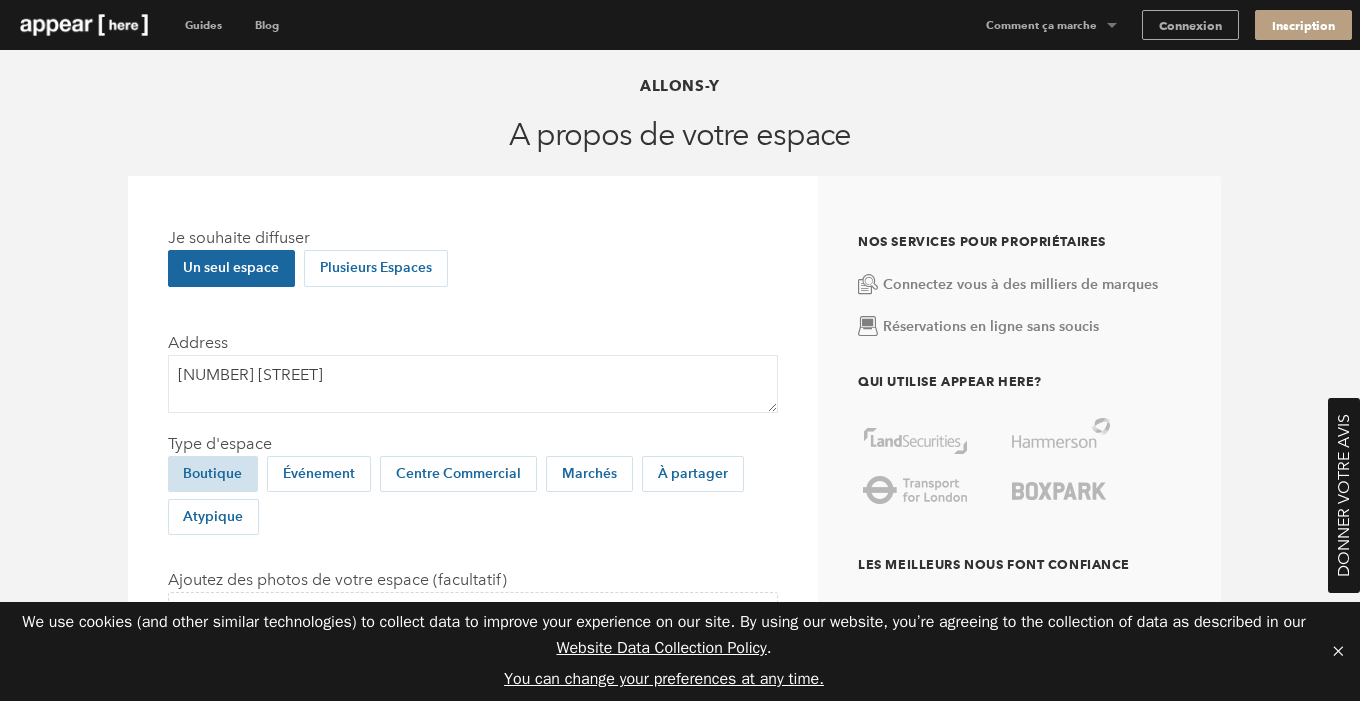 click on "Boutique" at bounding box center [213, 474] 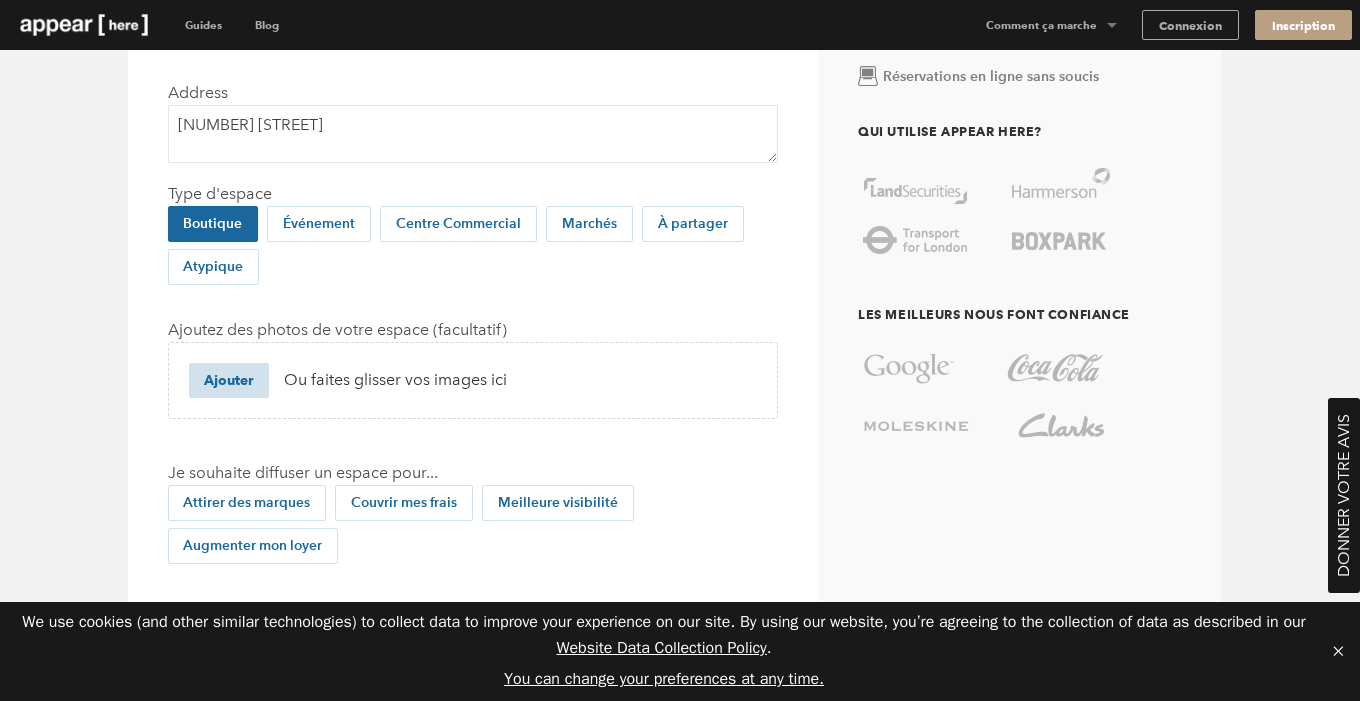 scroll, scrollTop: 301, scrollLeft: 0, axis: vertical 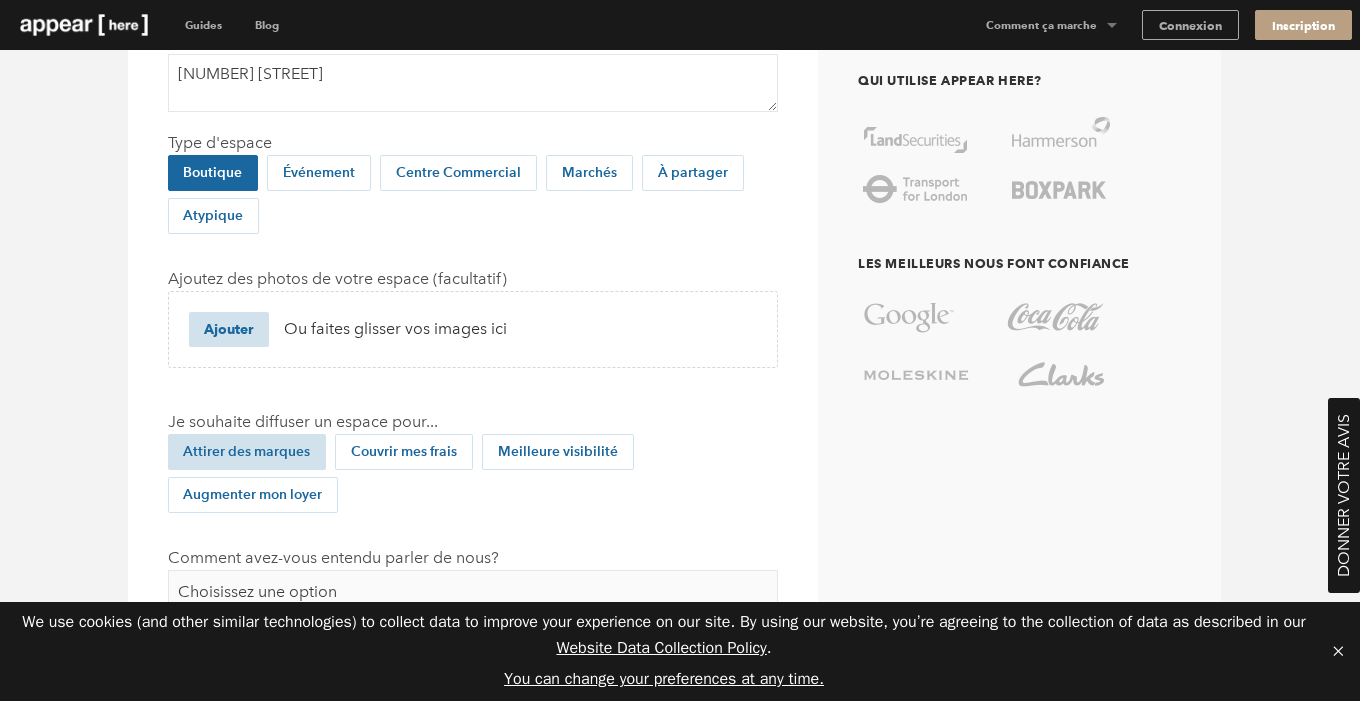 click on "Attirer des marques" at bounding box center [247, 452] 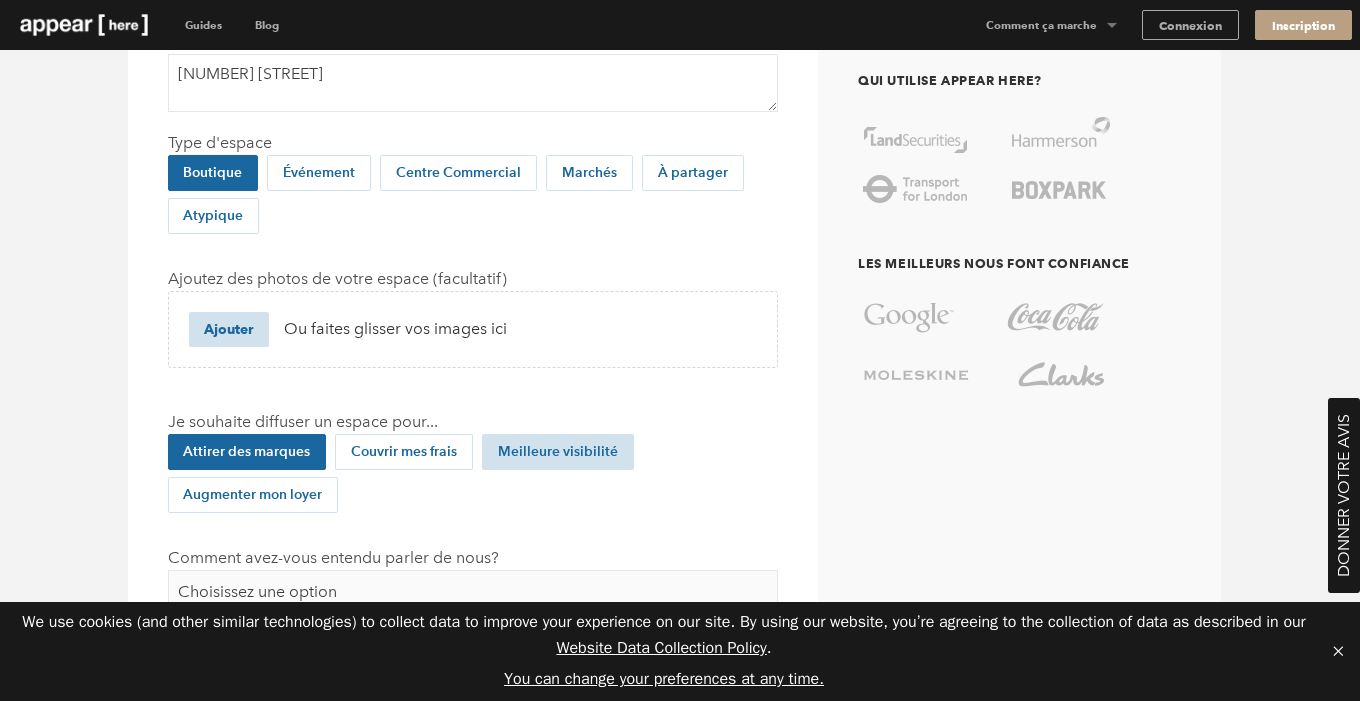 click on "Meilleure visibilité" at bounding box center [558, 452] 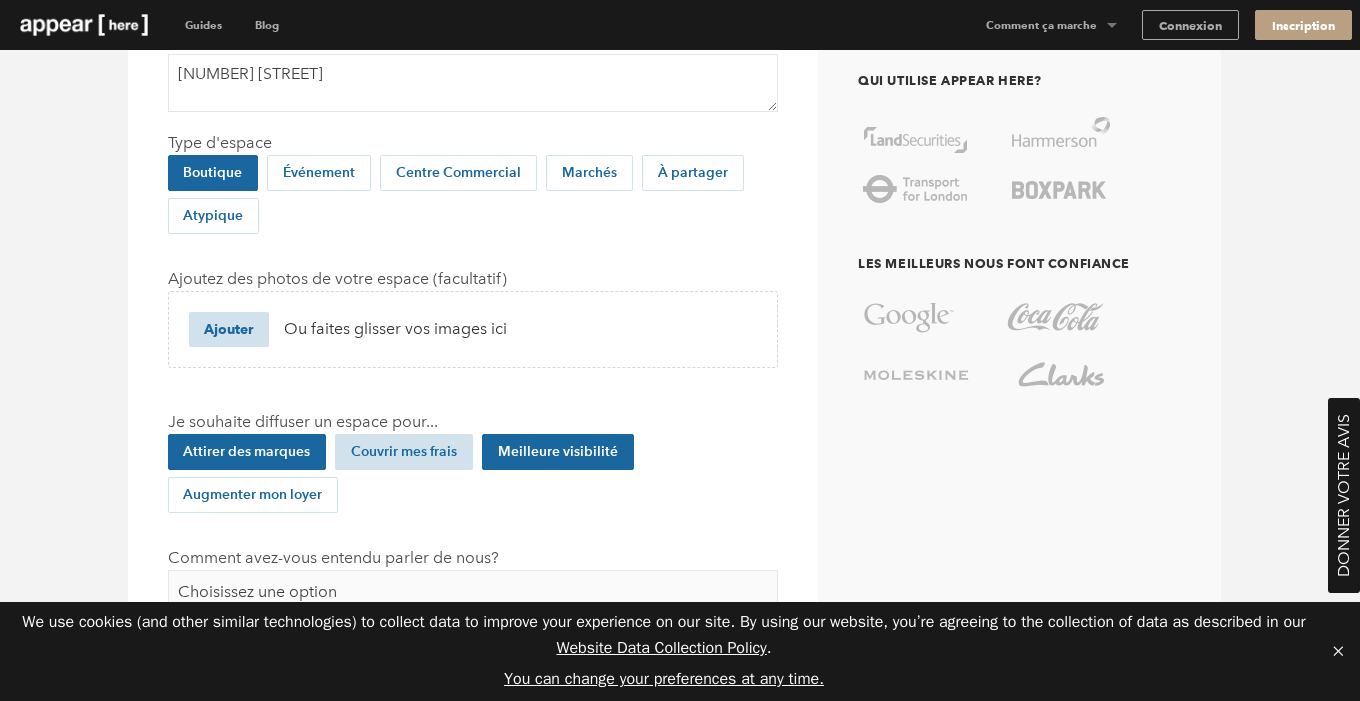 click on "Couvrir mes frais" at bounding box center (404, 452) 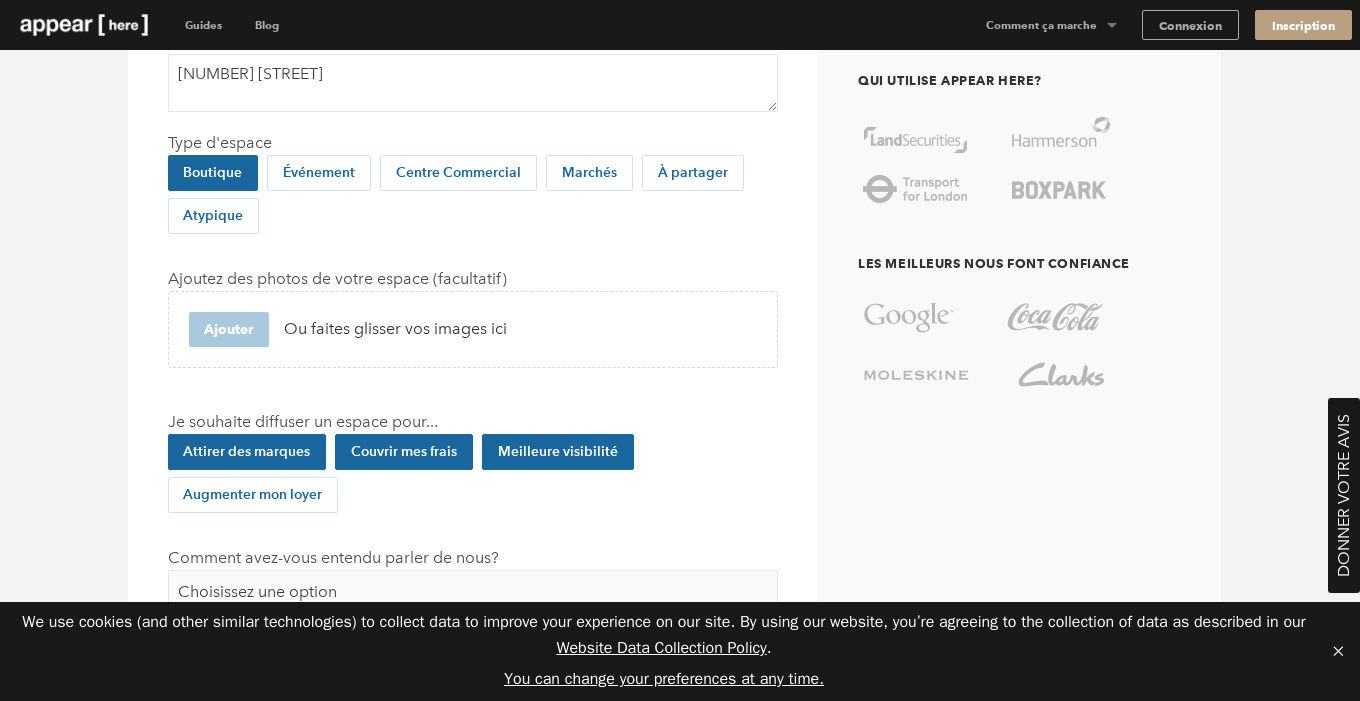 click on "Ajouter" at bounding box center (229, 329) 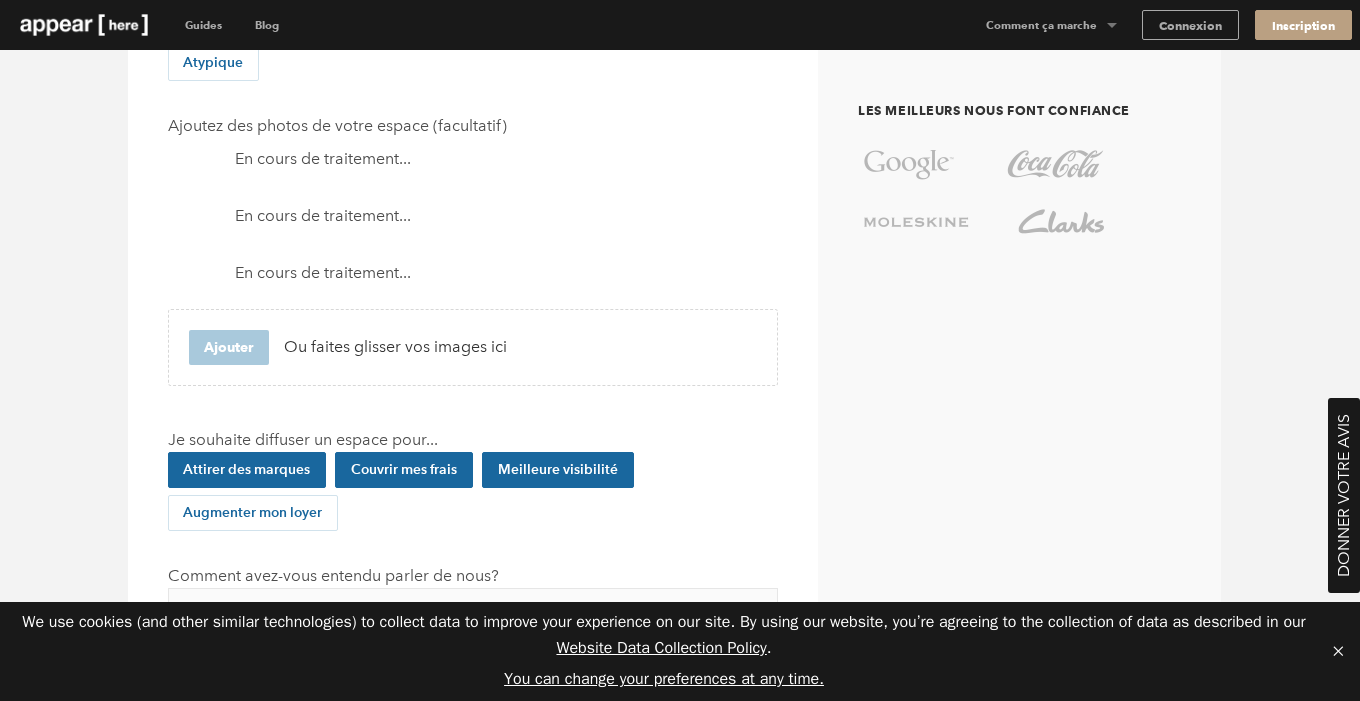 scroll, scrollTop: 568, scrollLeft: 0, axis: vertical 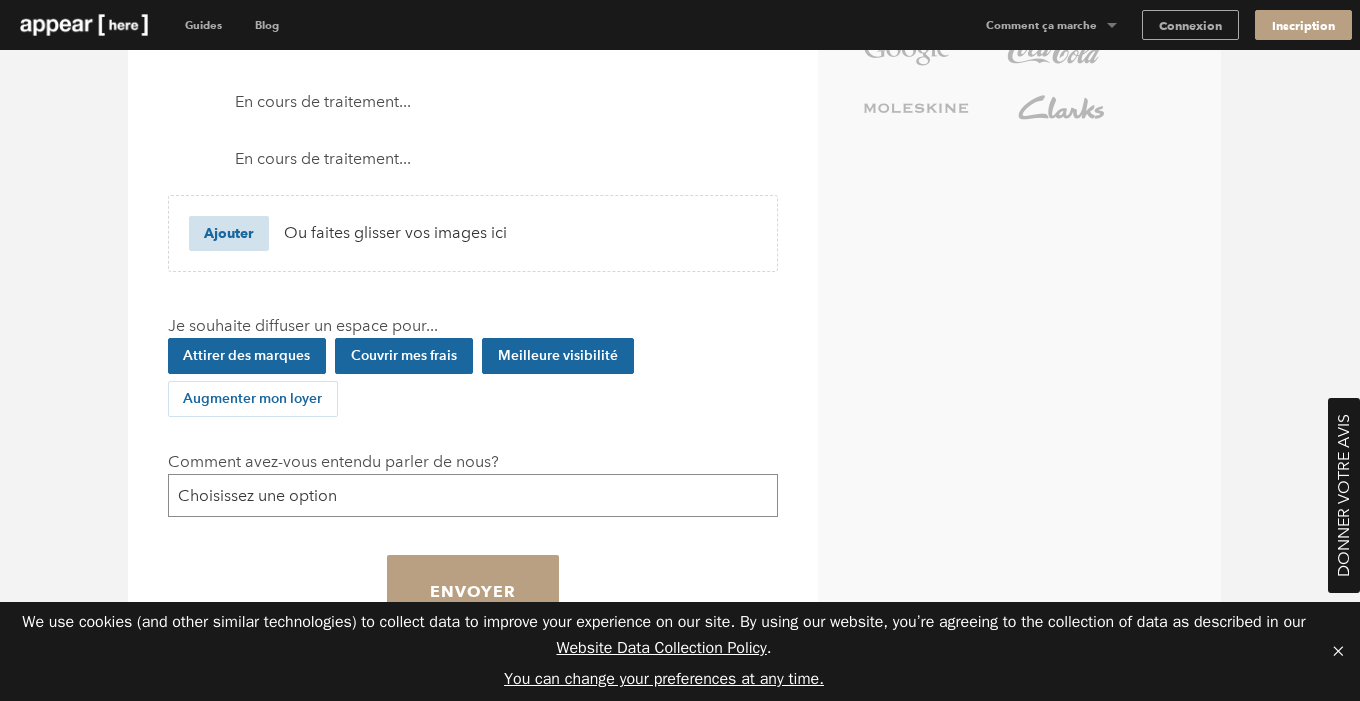 click on "Choisissez une option
Evénement
Internet
Lettre
Publicité extérieure
Actualités, magasine ou article en ligne
Vinyl sur vitrine
Bouche à oreille" at bounding box center (473, 495) 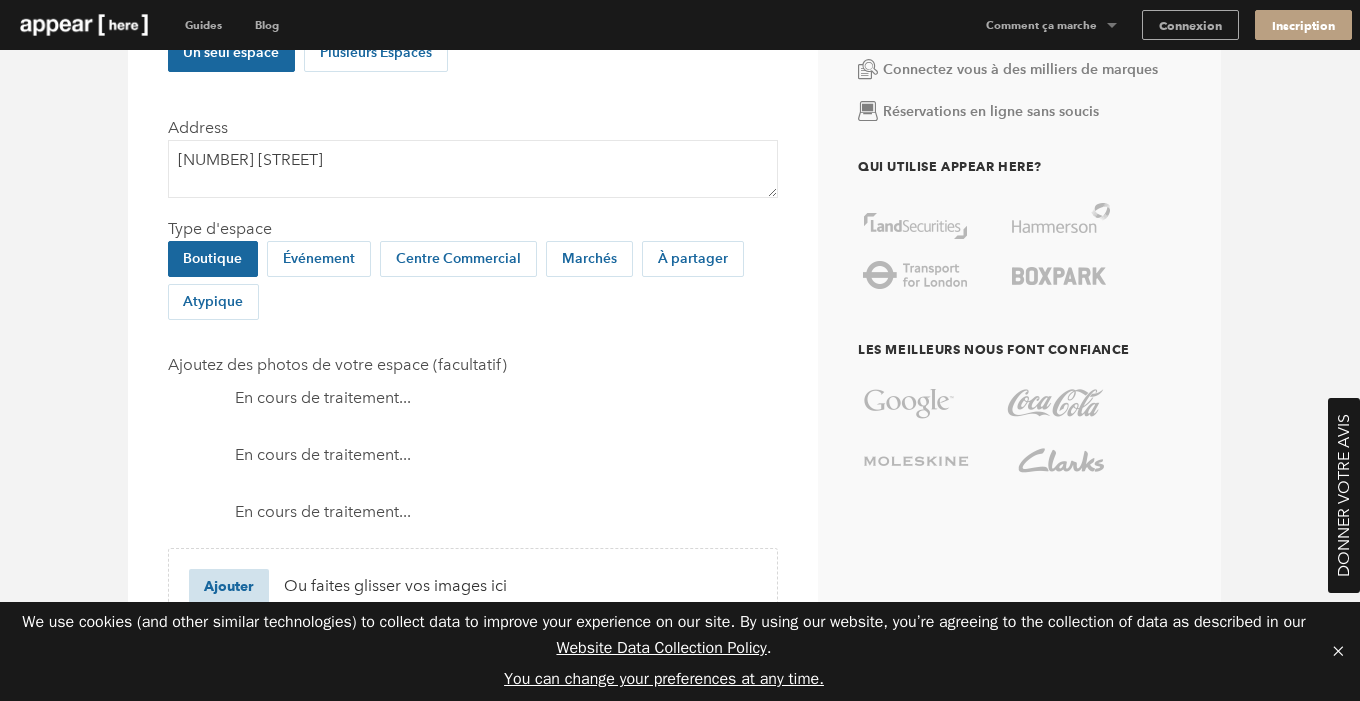 scroll, scrollTop: 0, scrollLeft: 0, axis: both 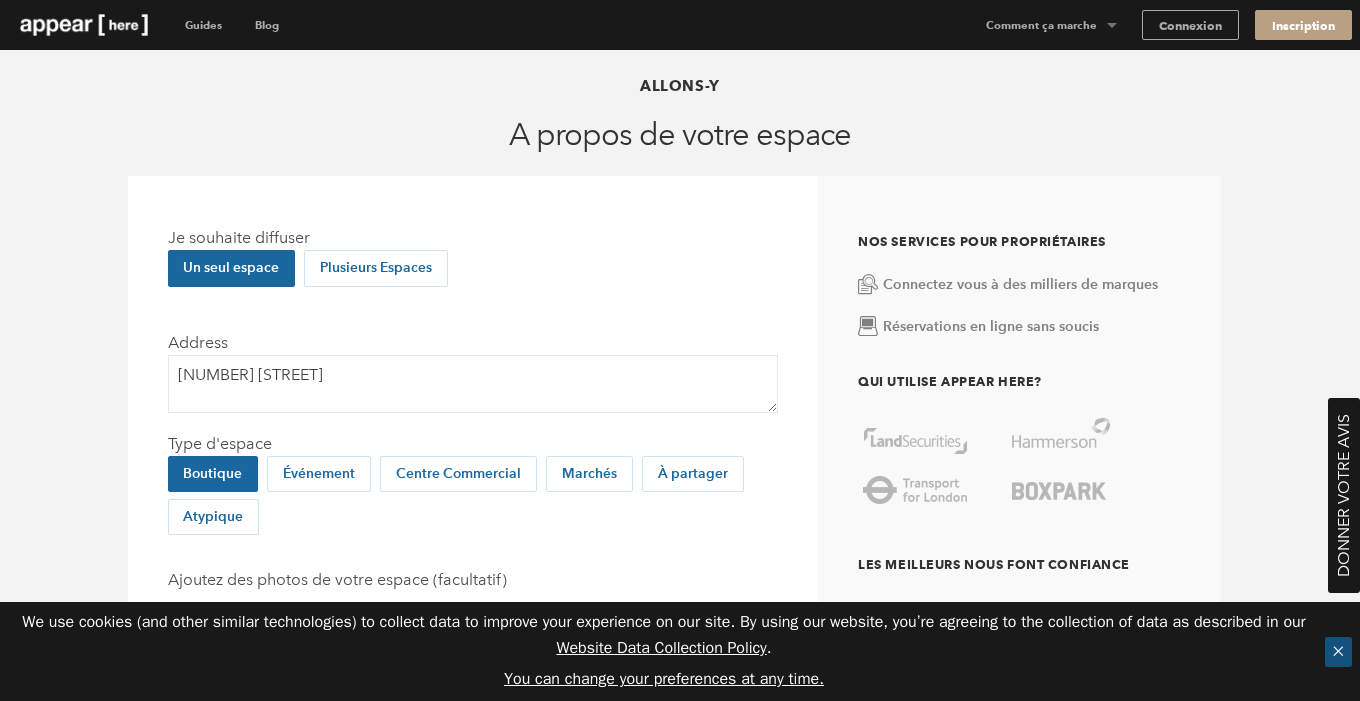 click on "✕" at bounding box center (1338, 652) 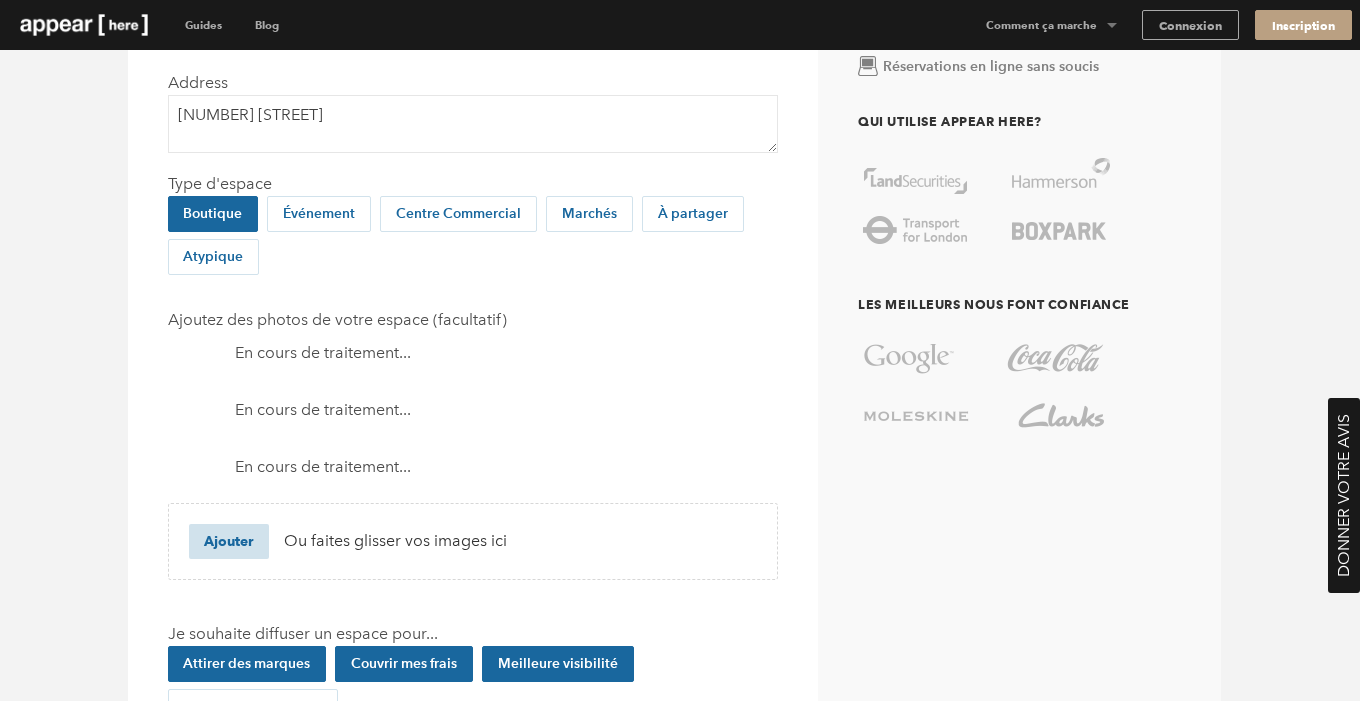 scroll, scrollTop: 262, scrollLeft: 0, axis: vertical 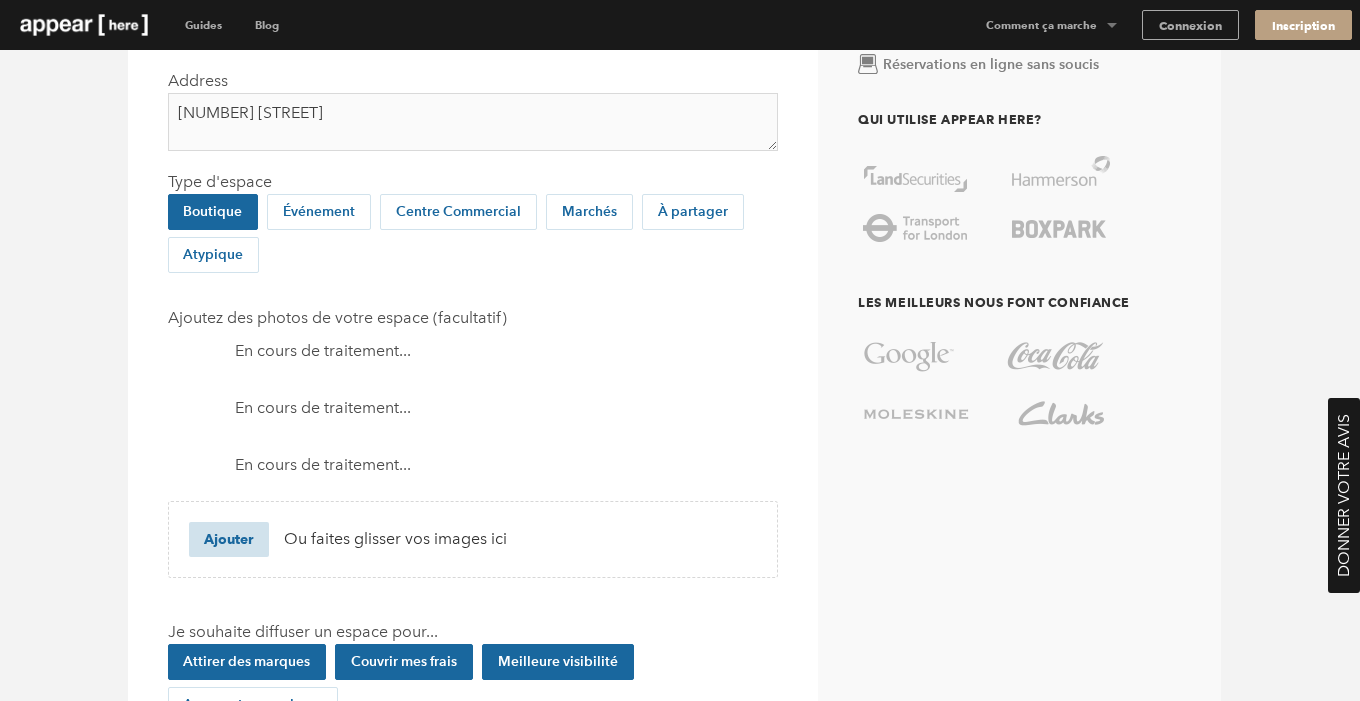 click on "[NUMBER] [STREET]" at bounding box center (473, 122) 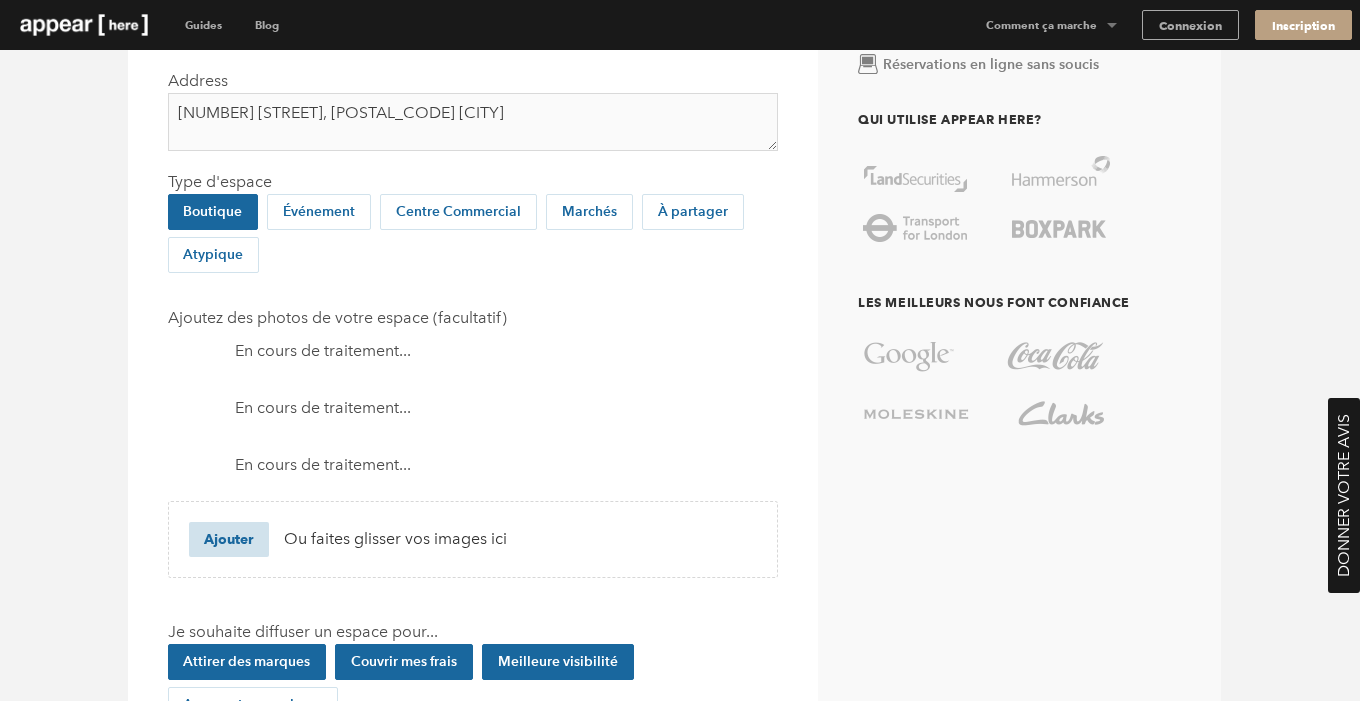 type on "[NUMBER] [STREET], [POSTAL_CODE] [CITY]" 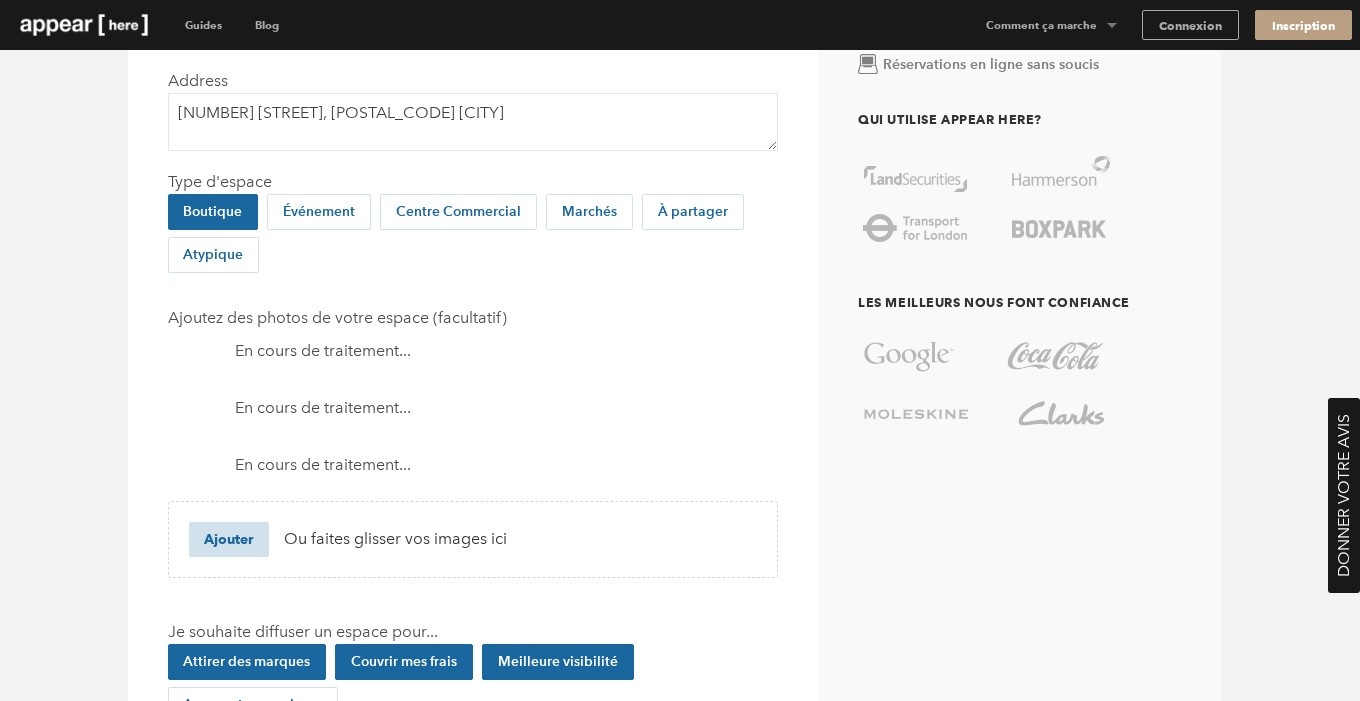 click on "En cours de traitement..." at bounding box center [473, 351] 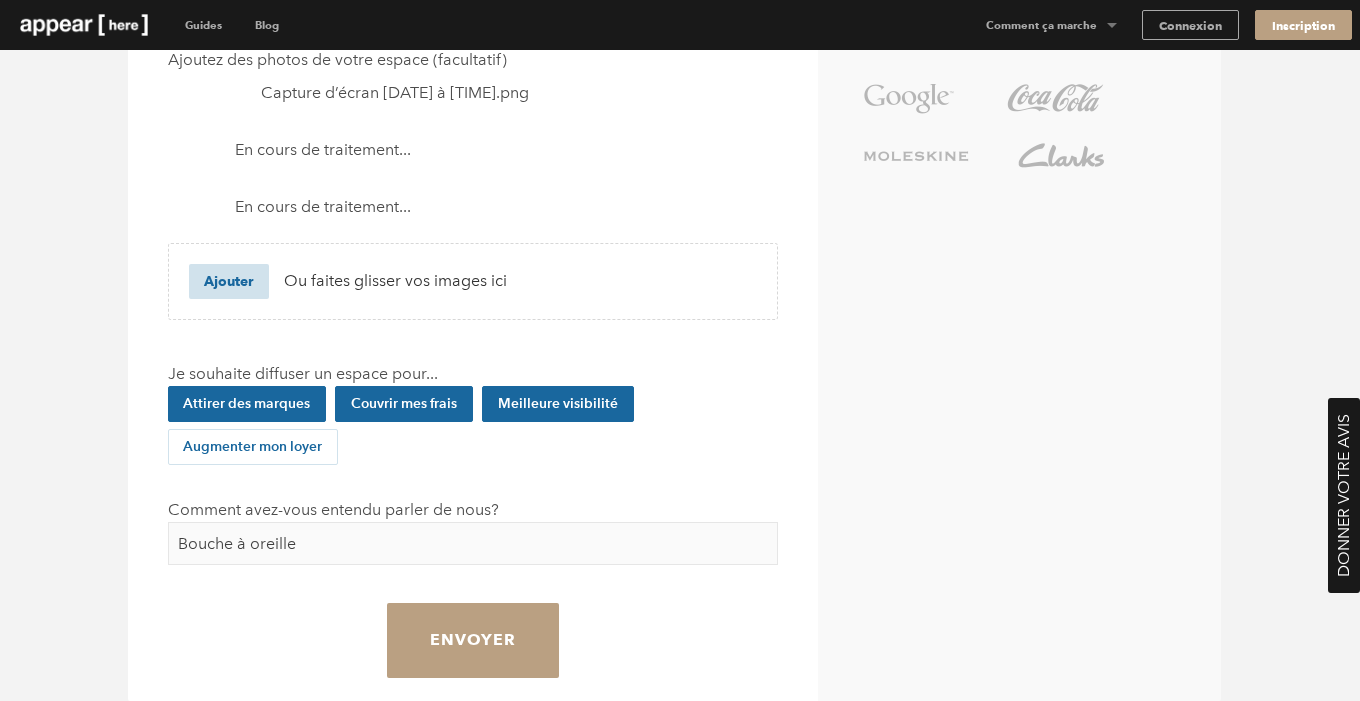 scroll, scrollTop: 523, scrollLeft: 0, axis: vertical 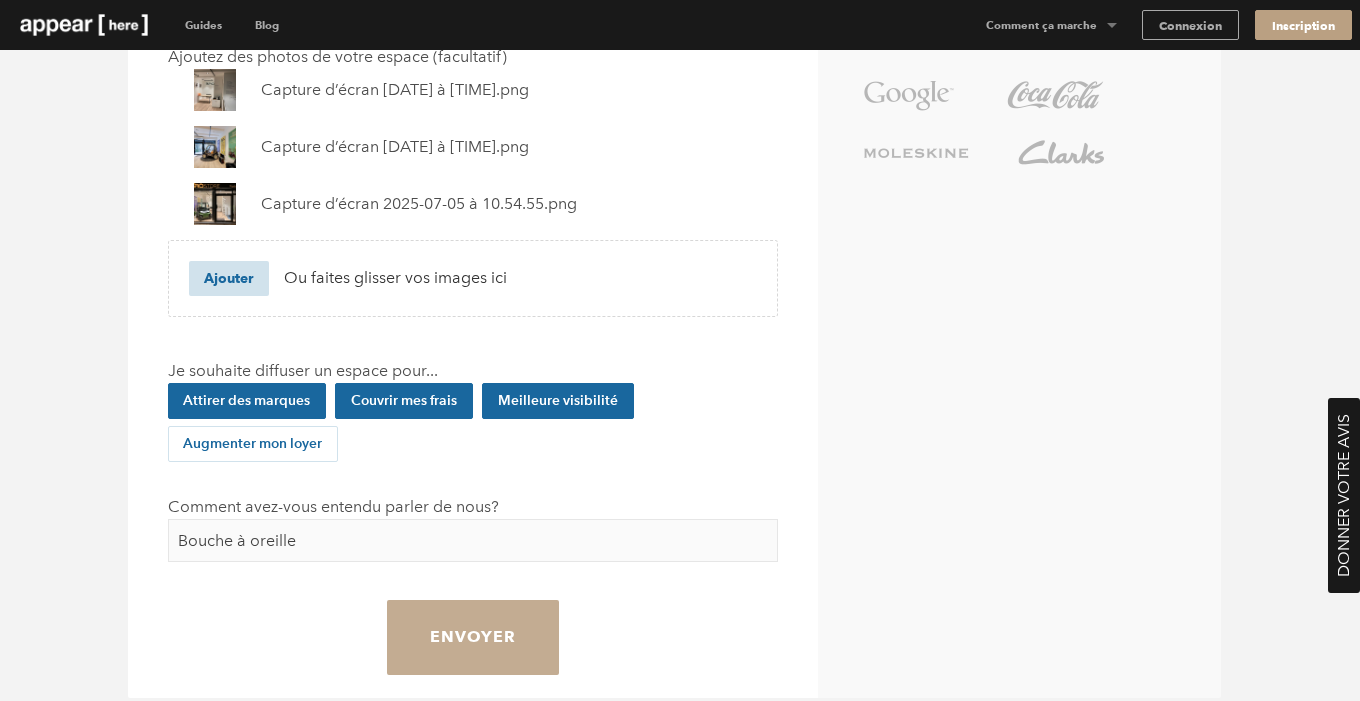 click on "Envoyer" at bounding box center (473, 637) 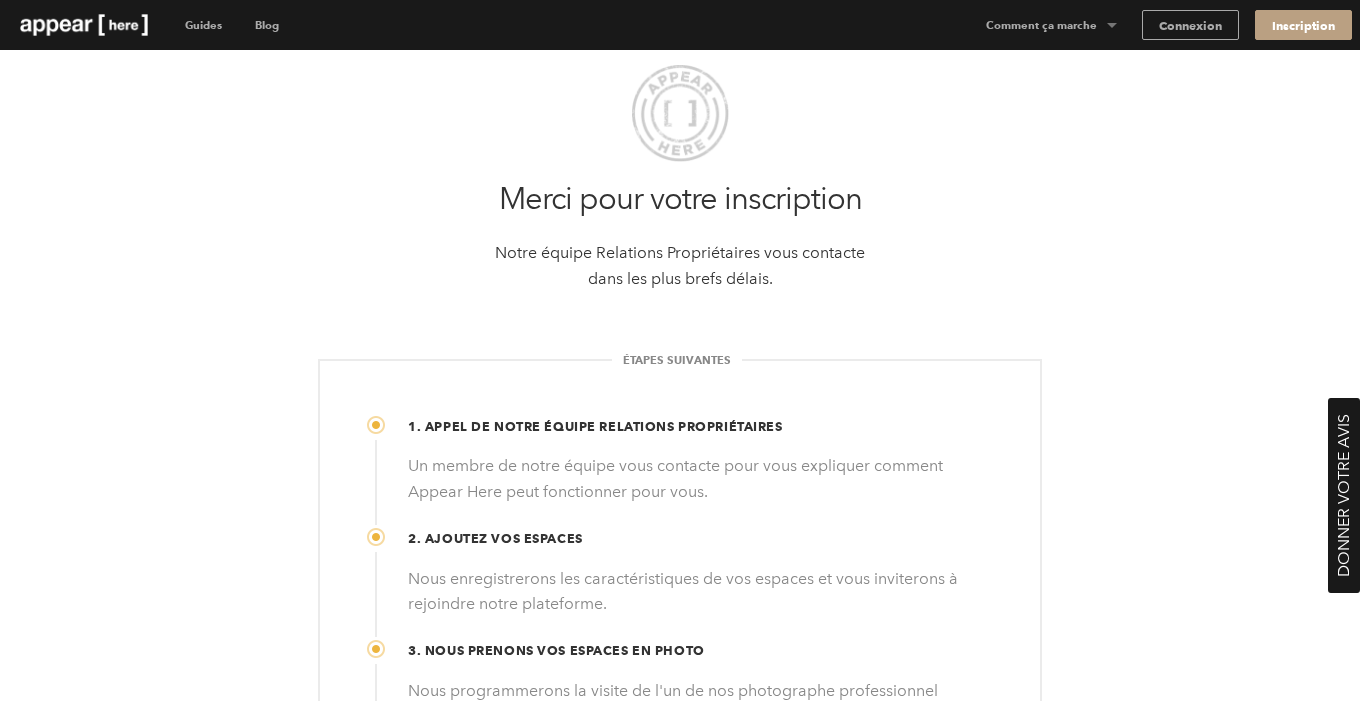 scroll, scrollTop: 0, scrollLeft: 0, axis: both 